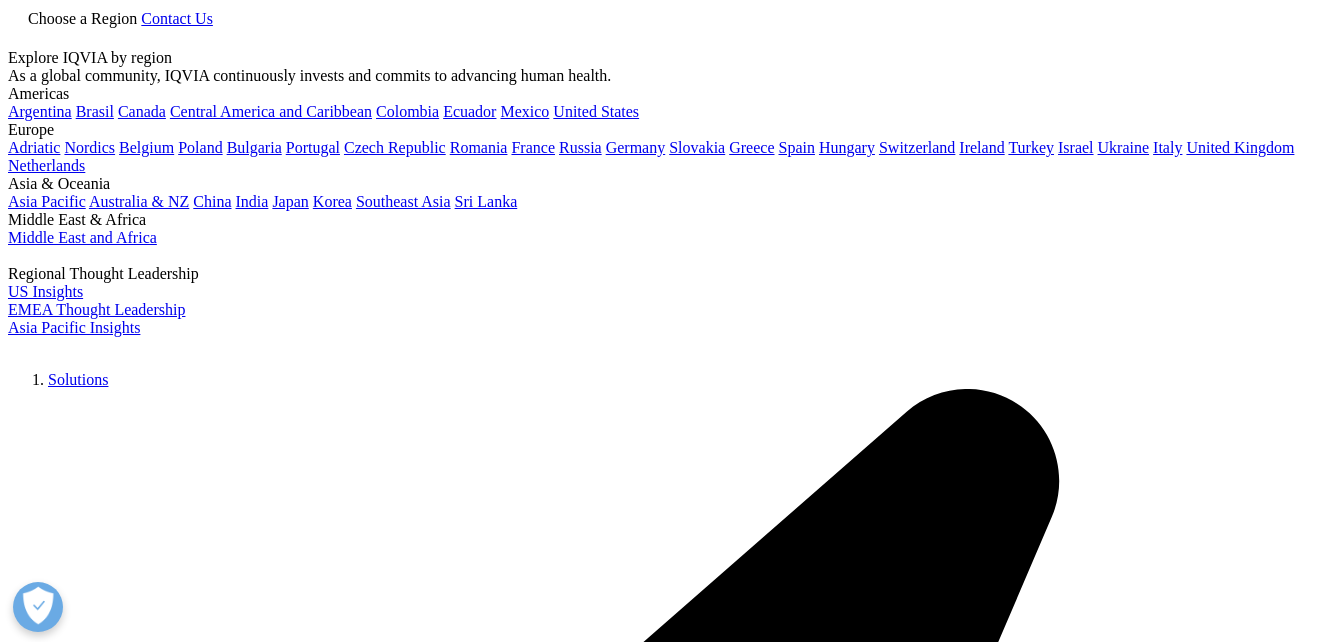 scroll, scrollTop: 0, scrollLeft: 0, axis: both 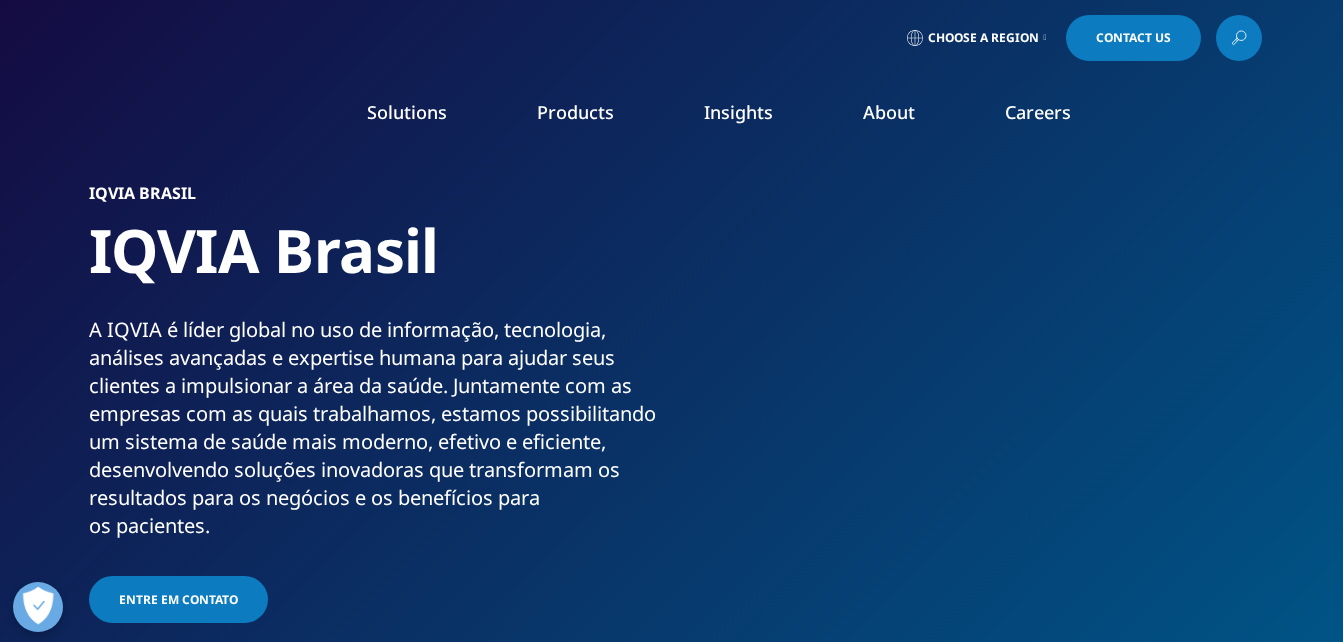 click at bounding box center (1239, 38) 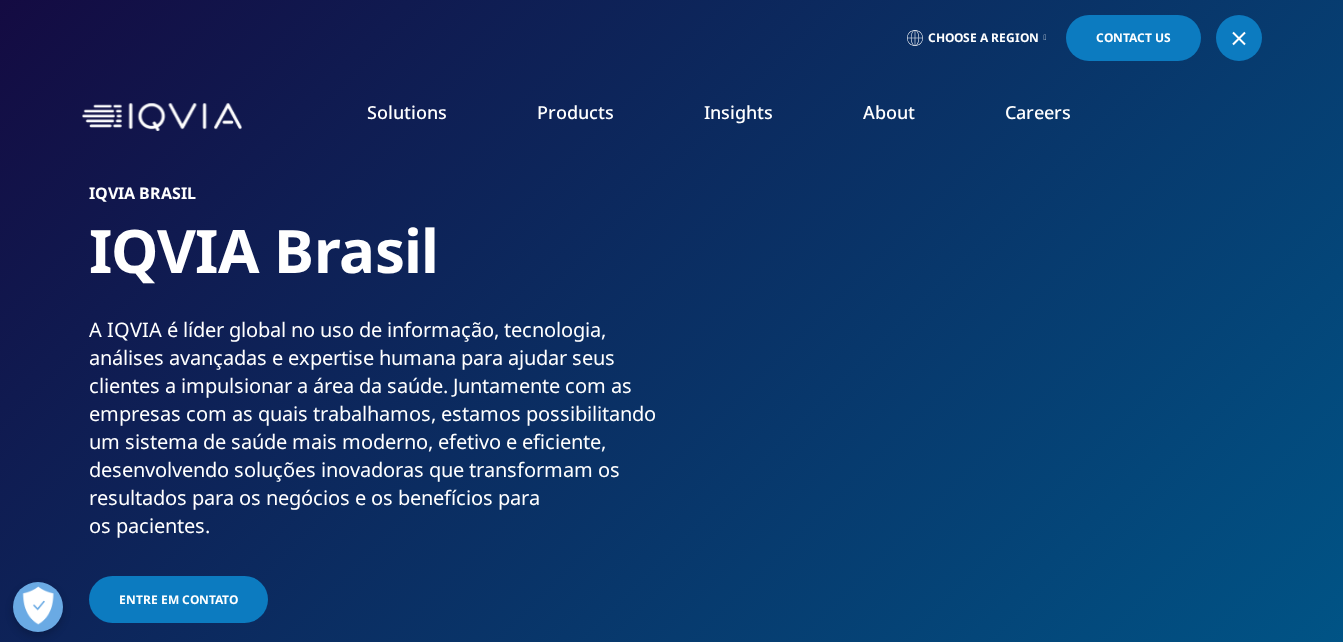 click at bounding box center [1239, 38] 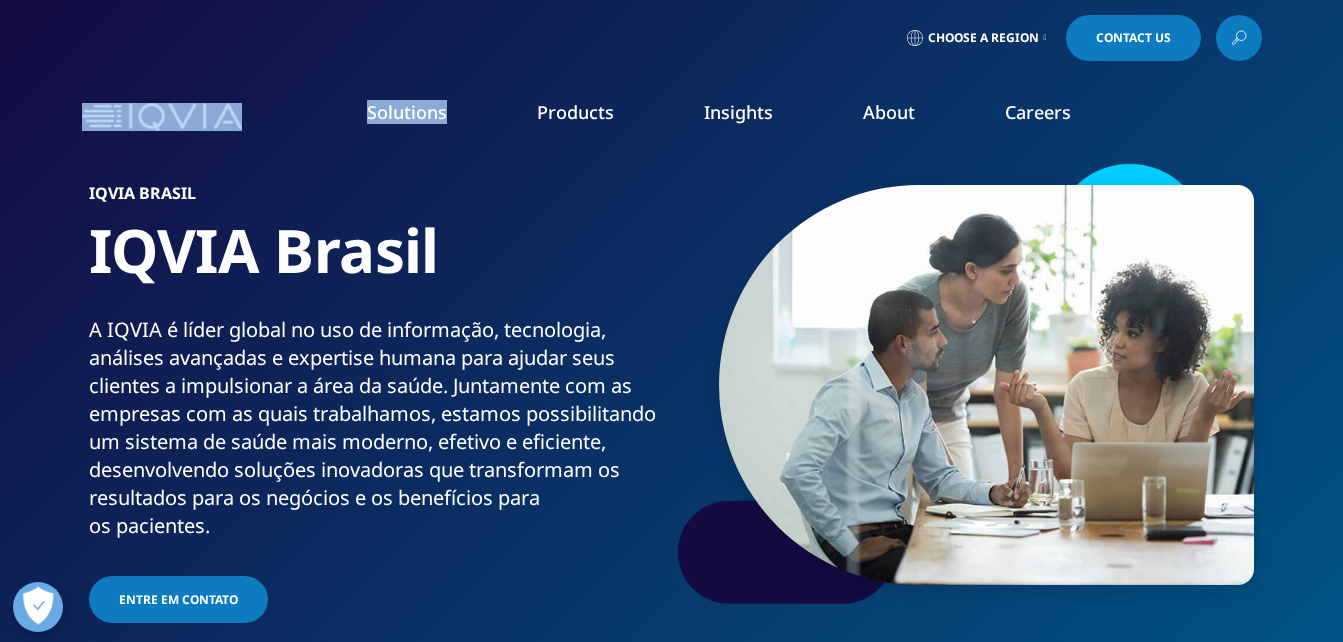 click at bounding box center (1239, 38) 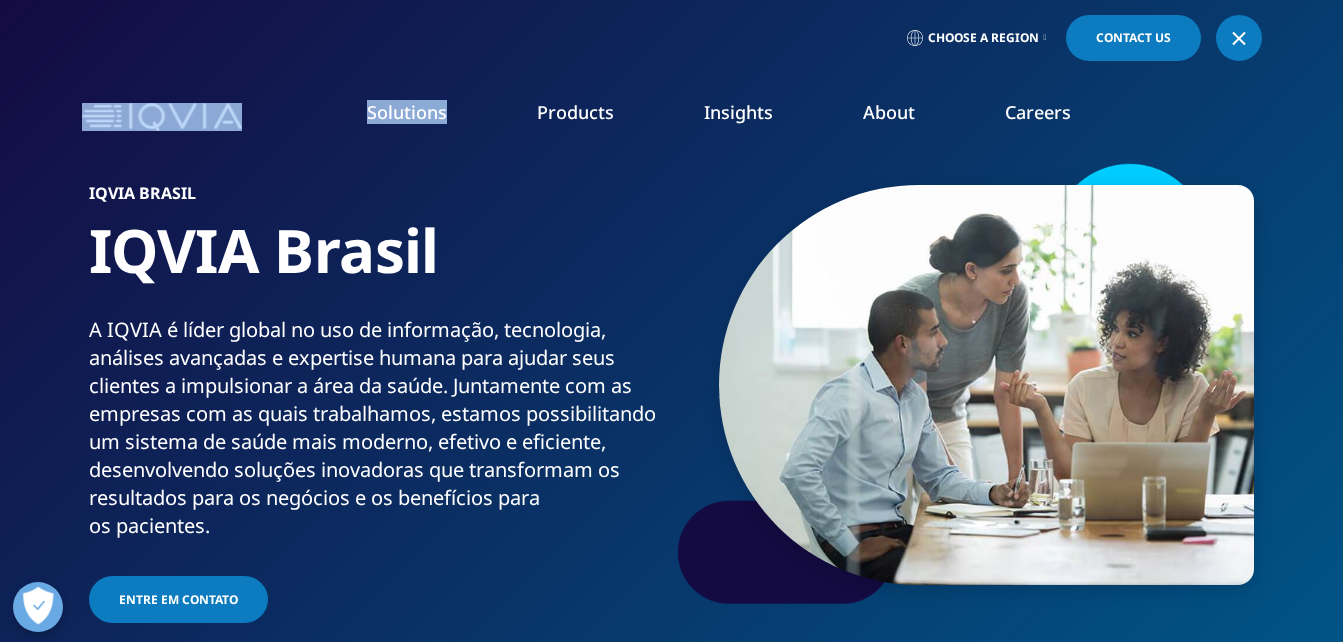 drag, startPoint x: 1252, startPoint y: 38, endPoint x: 1231, endPoint y: 50, distance: 24.186773 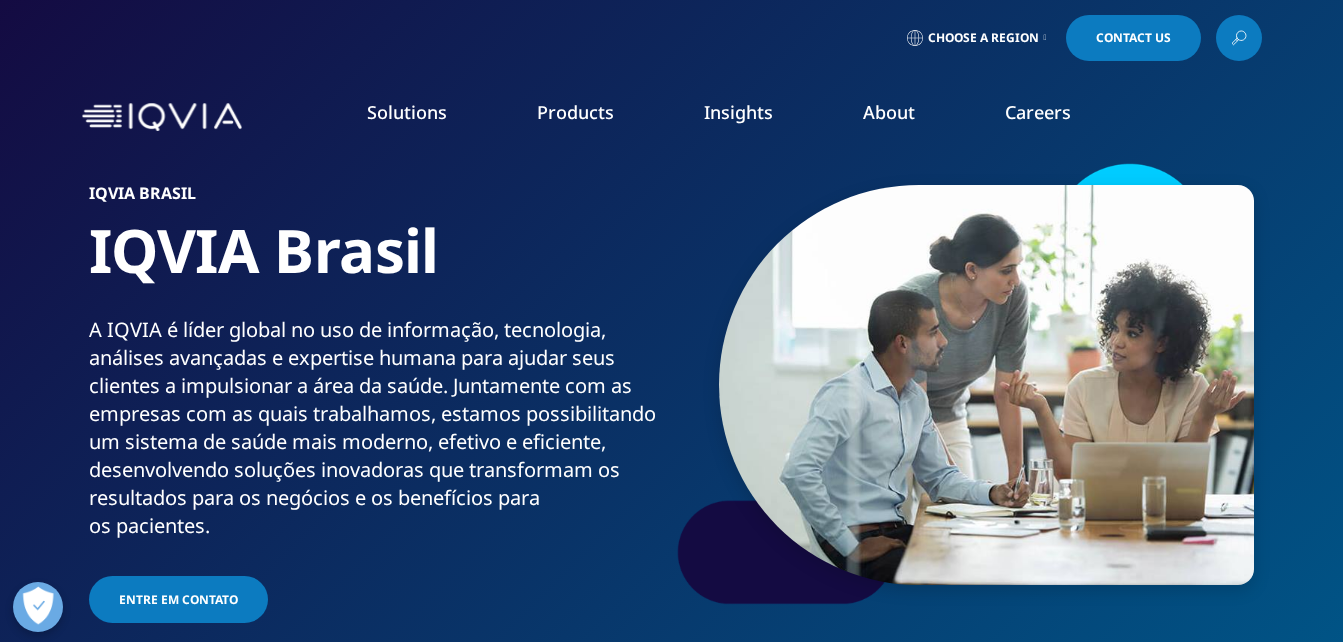 click at bounding box center (1239, 38) 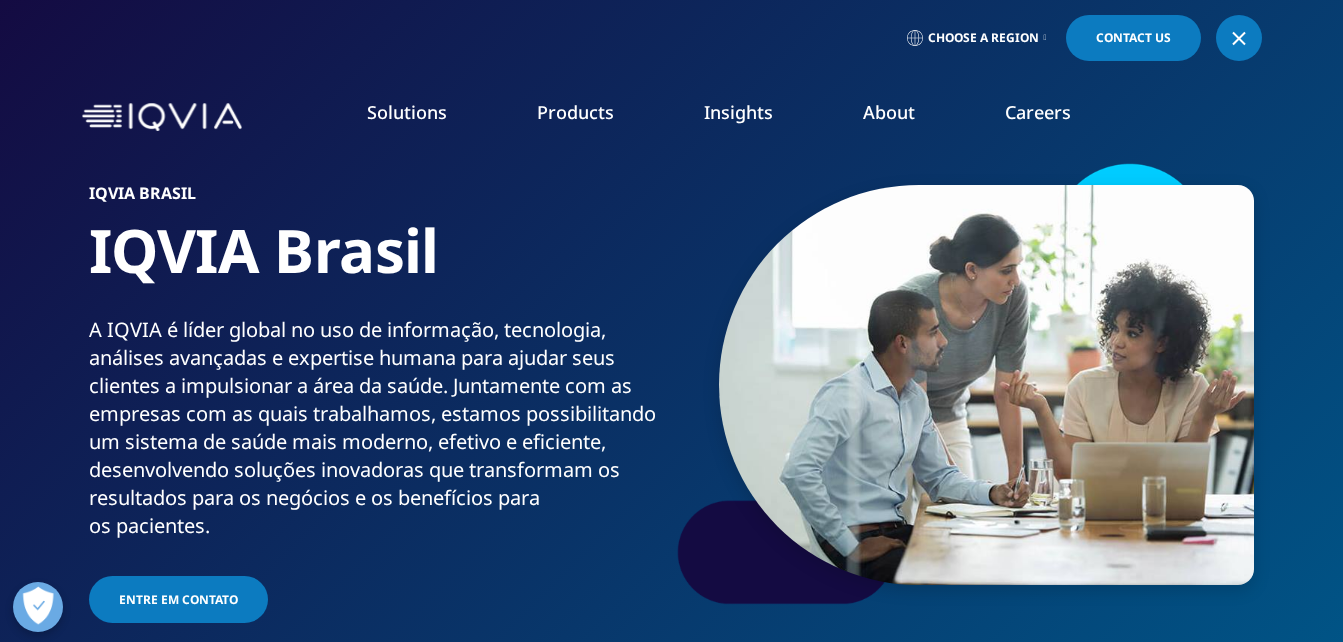 click on "Contact Us" at bounding box center [1133, 38] 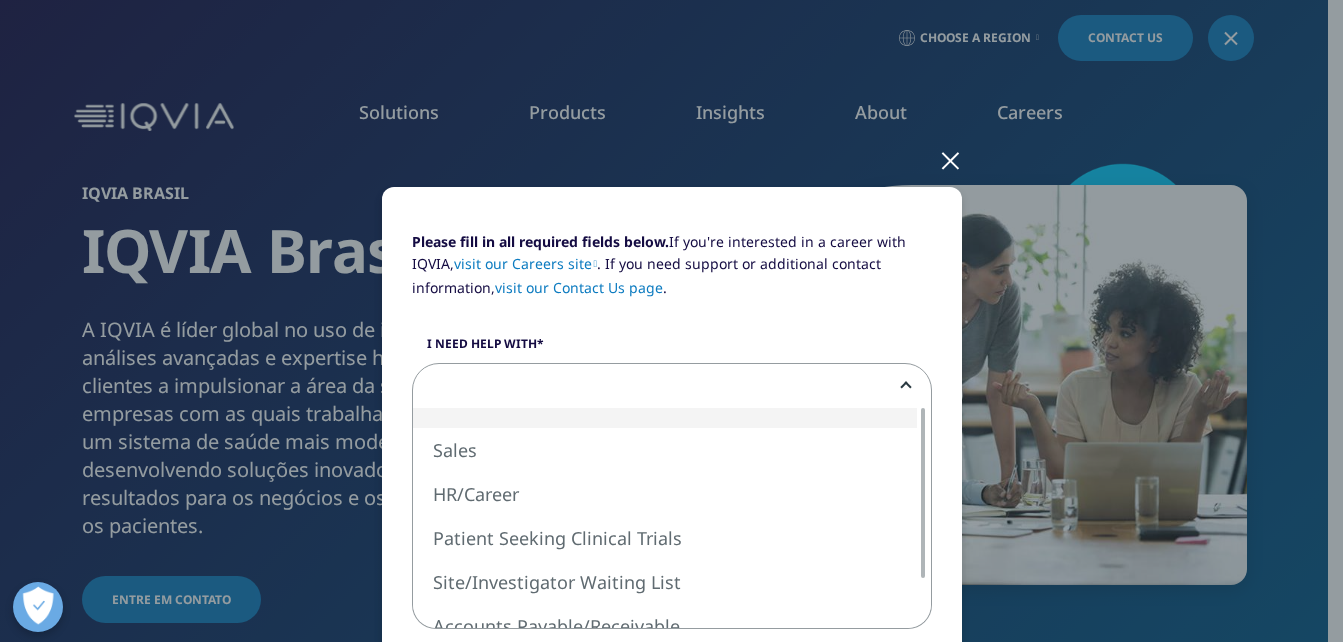 click at bounding box center [672, 387] 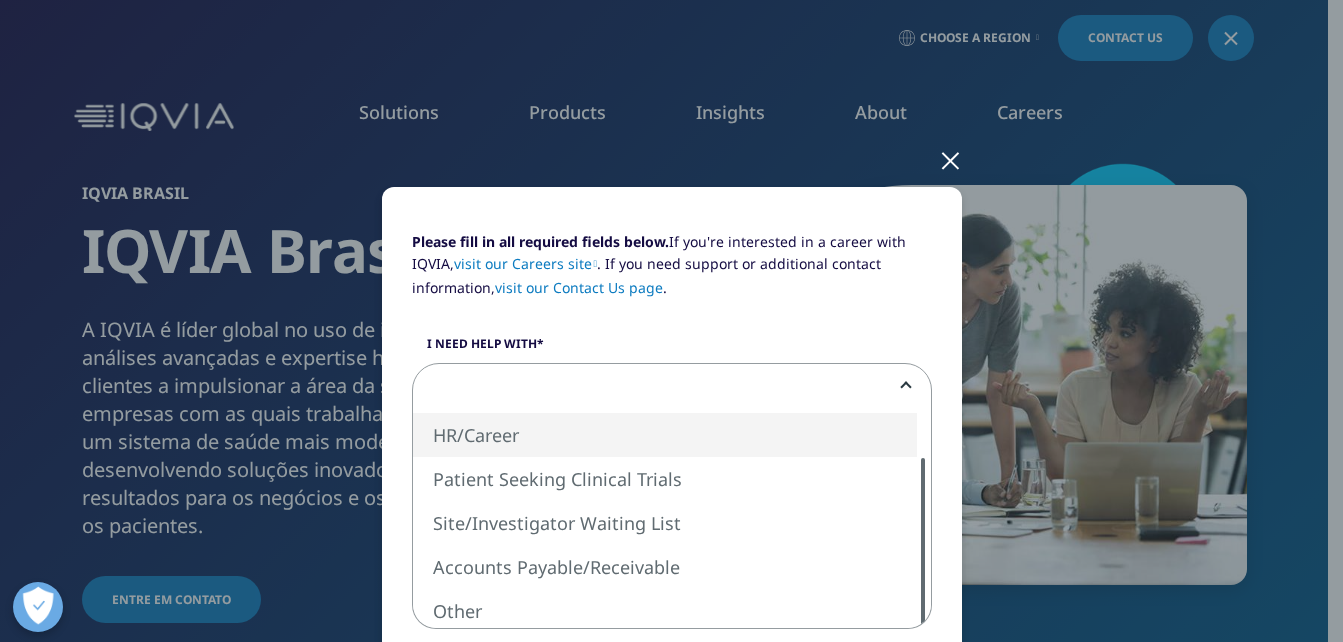 click at bounding box center [923, 543] 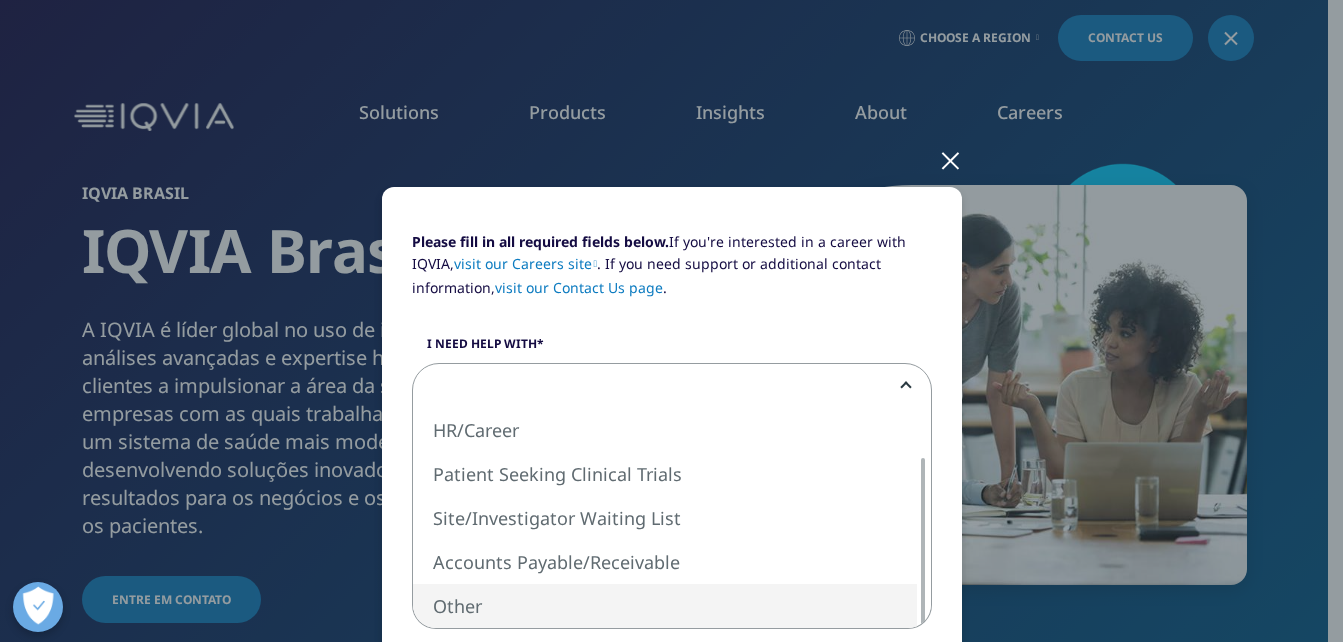 select on "Other" 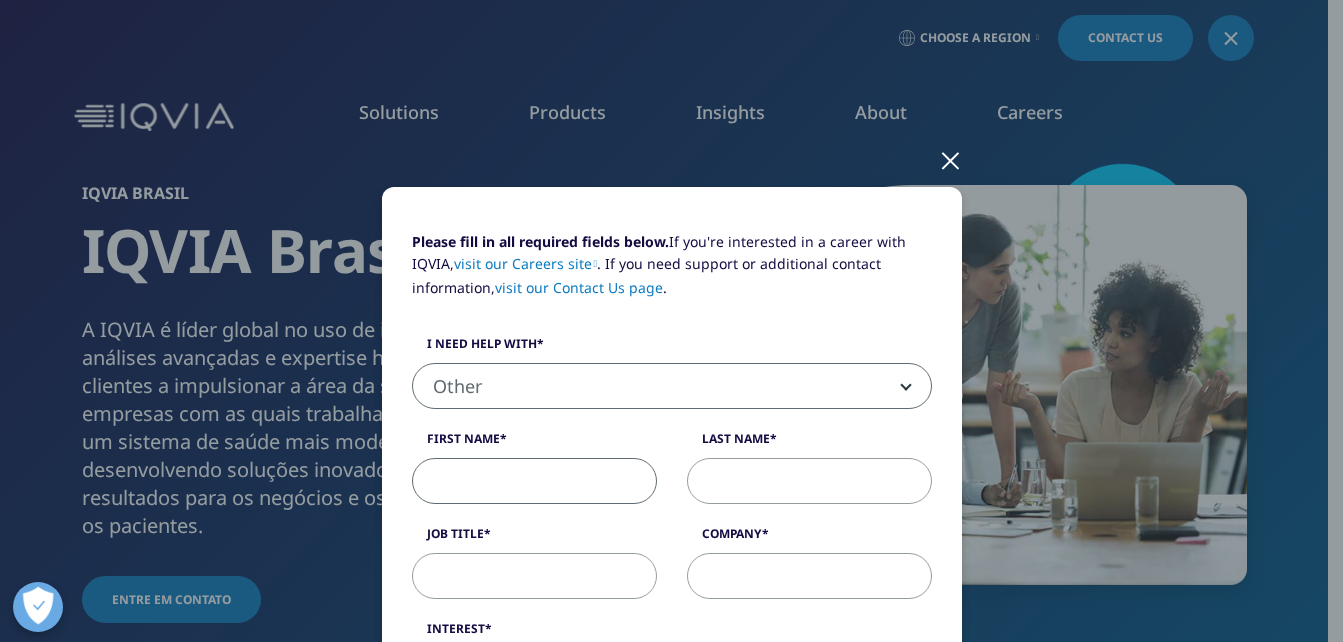 click on "First Name" at bounding box center (534, 481) 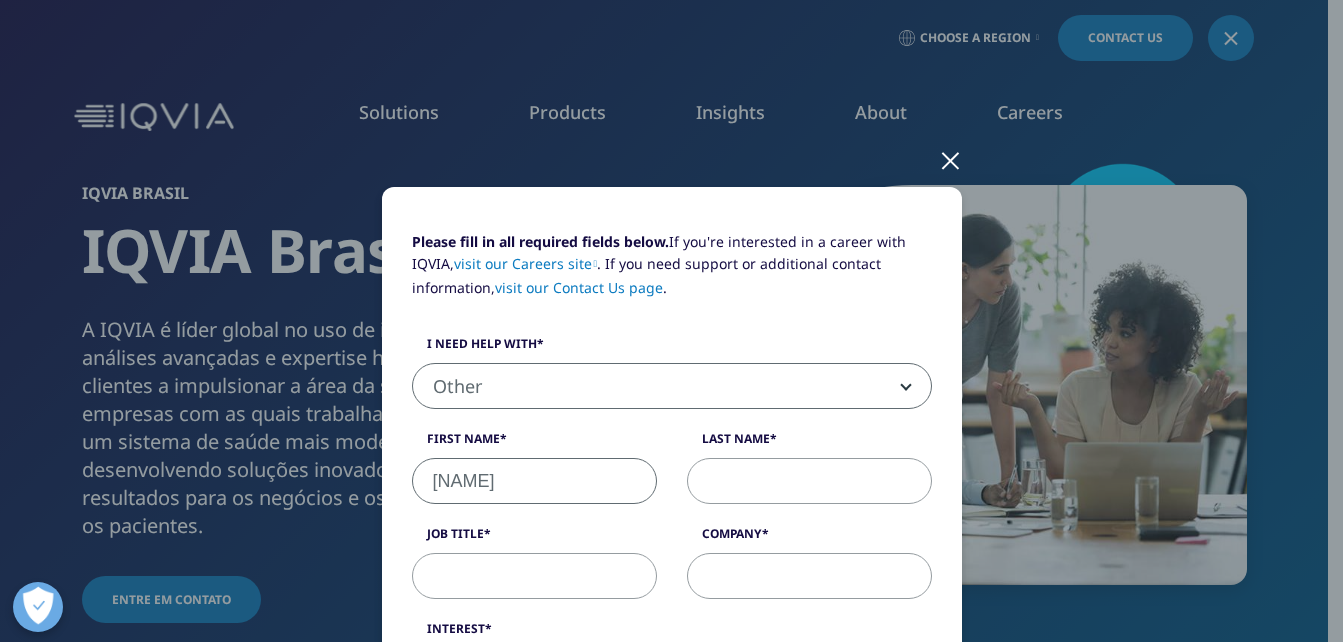 type on "[FIRST] [LAST]" 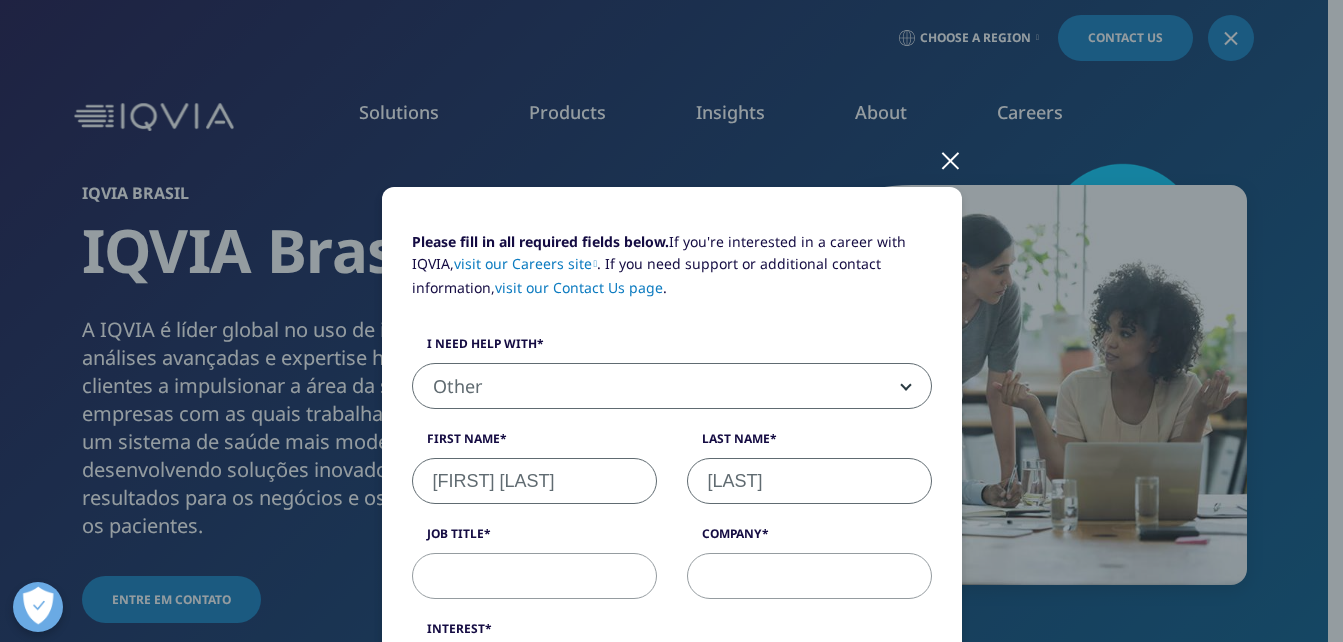 type on "[LAST]" 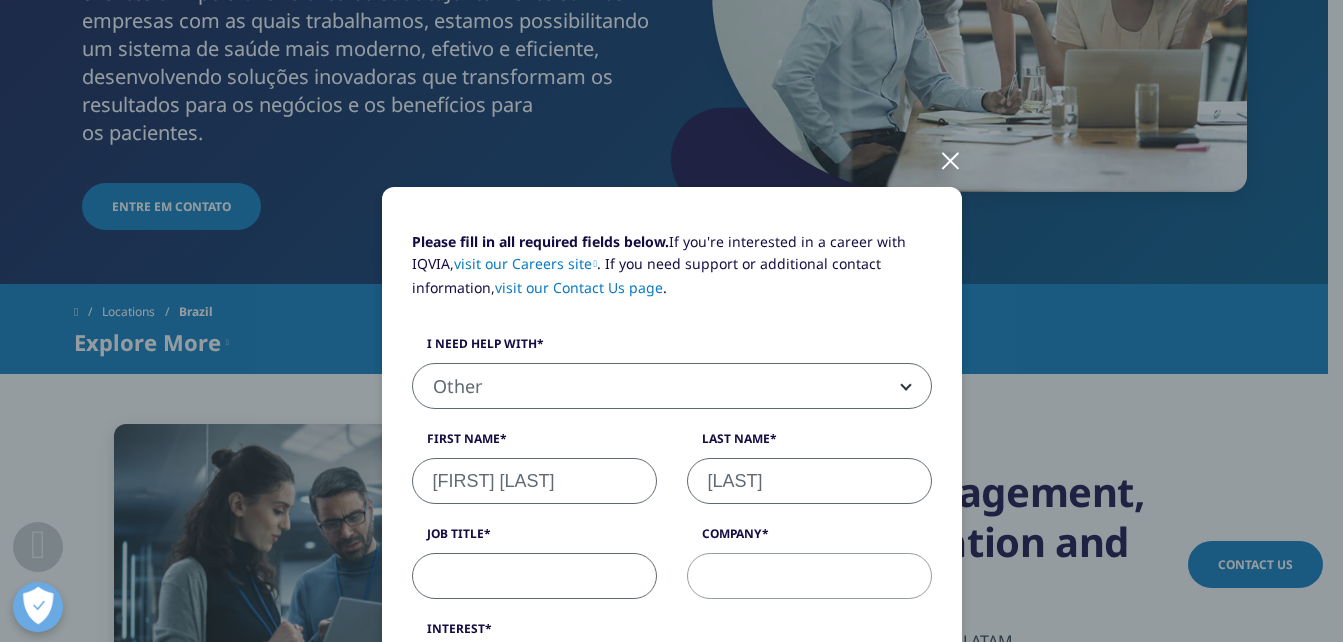 scroll, scrollTop: 408, scrollLeft: 0, axis: vertical 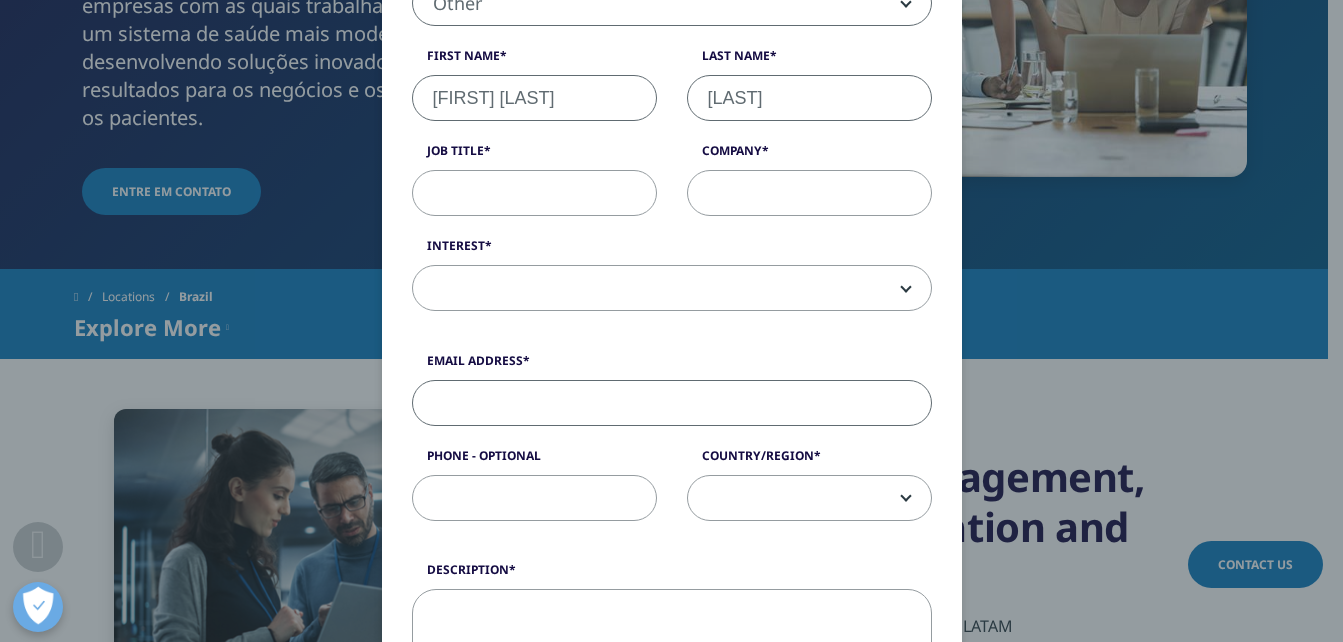 click on "Email Address" at bounding box center (672, 403) 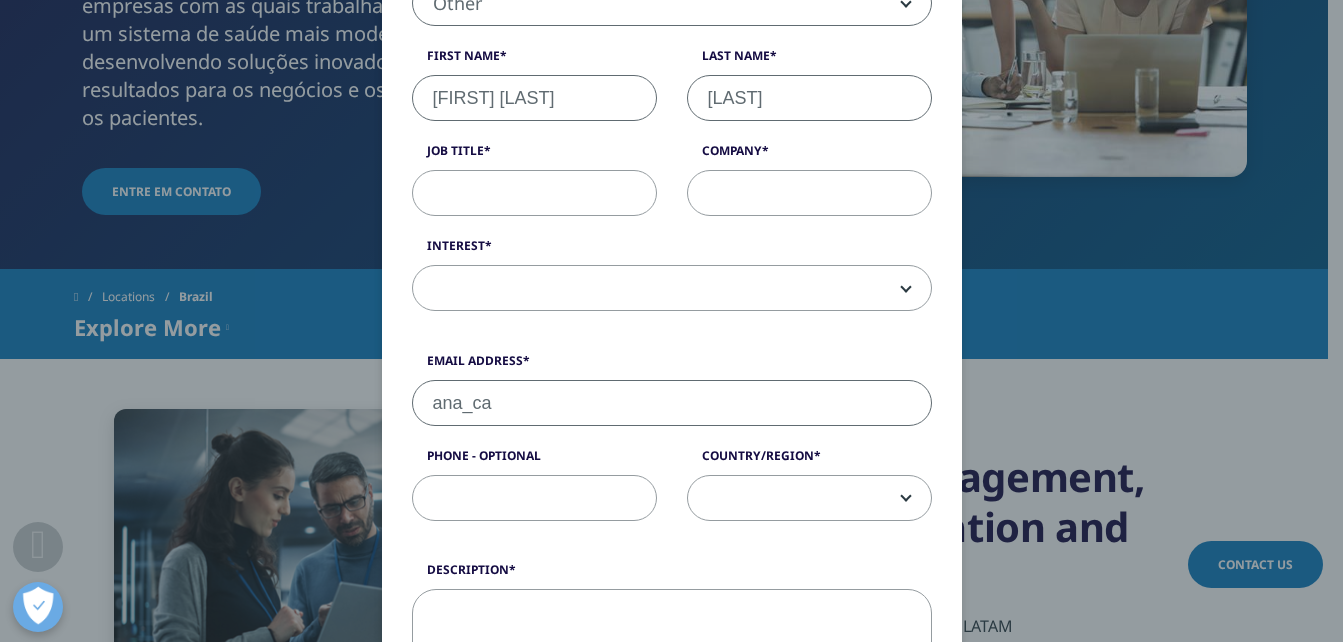 type on "[FIRST]_[LAST]@[EXAMPLE].com" 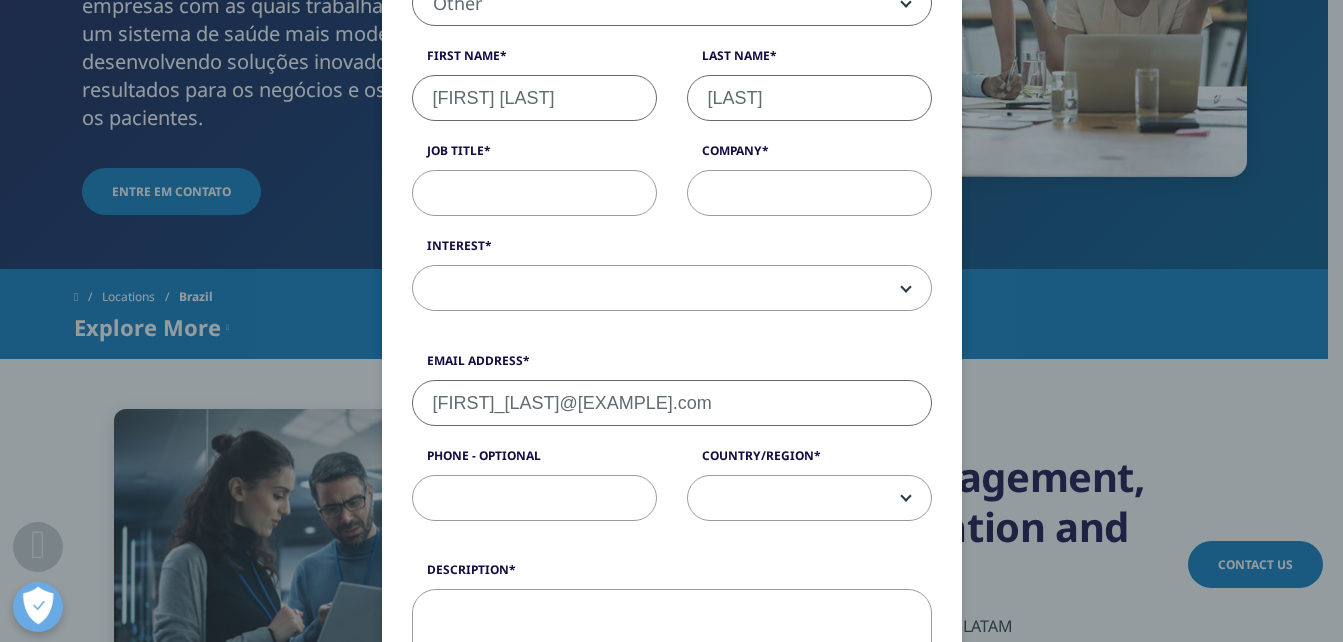 type on "[PHONE]" 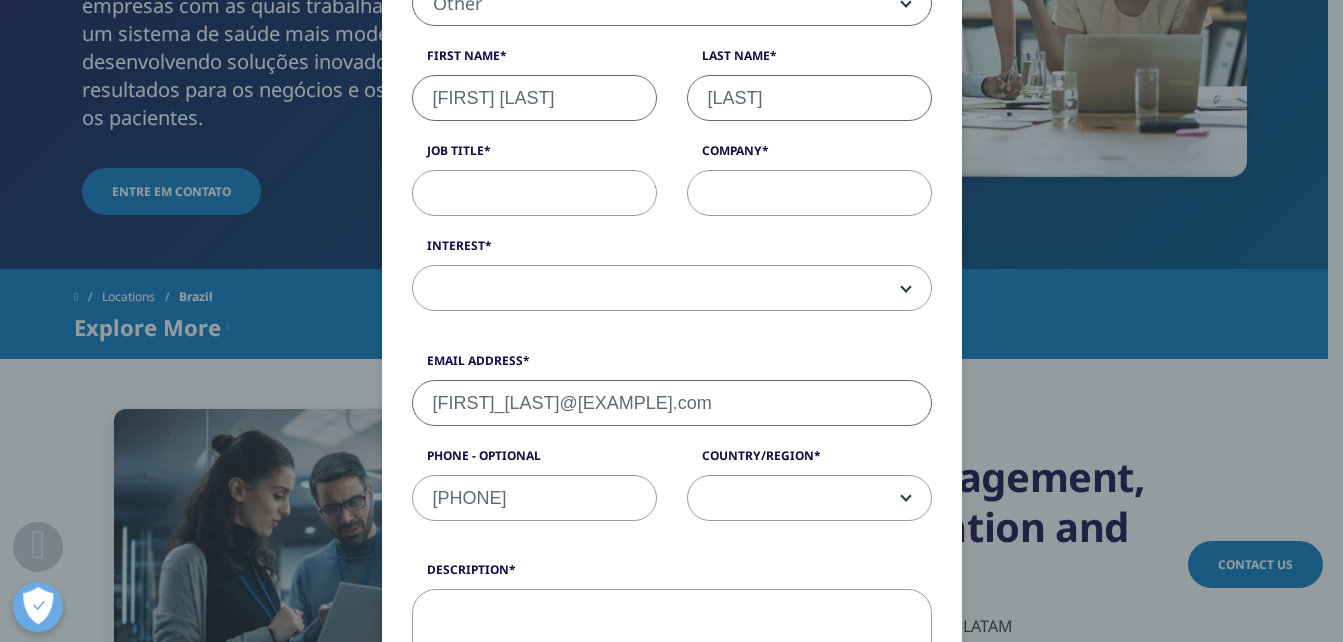 select on "Brazil" 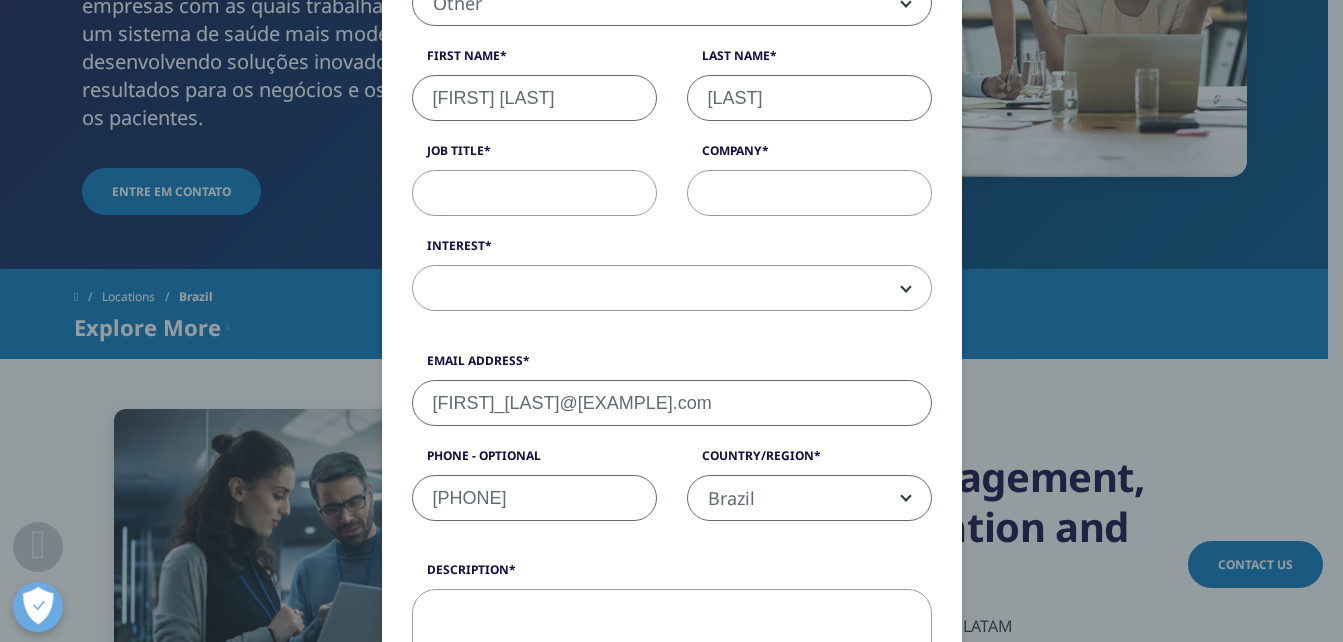 click on "Brazil" at bounding box center [809, 499] 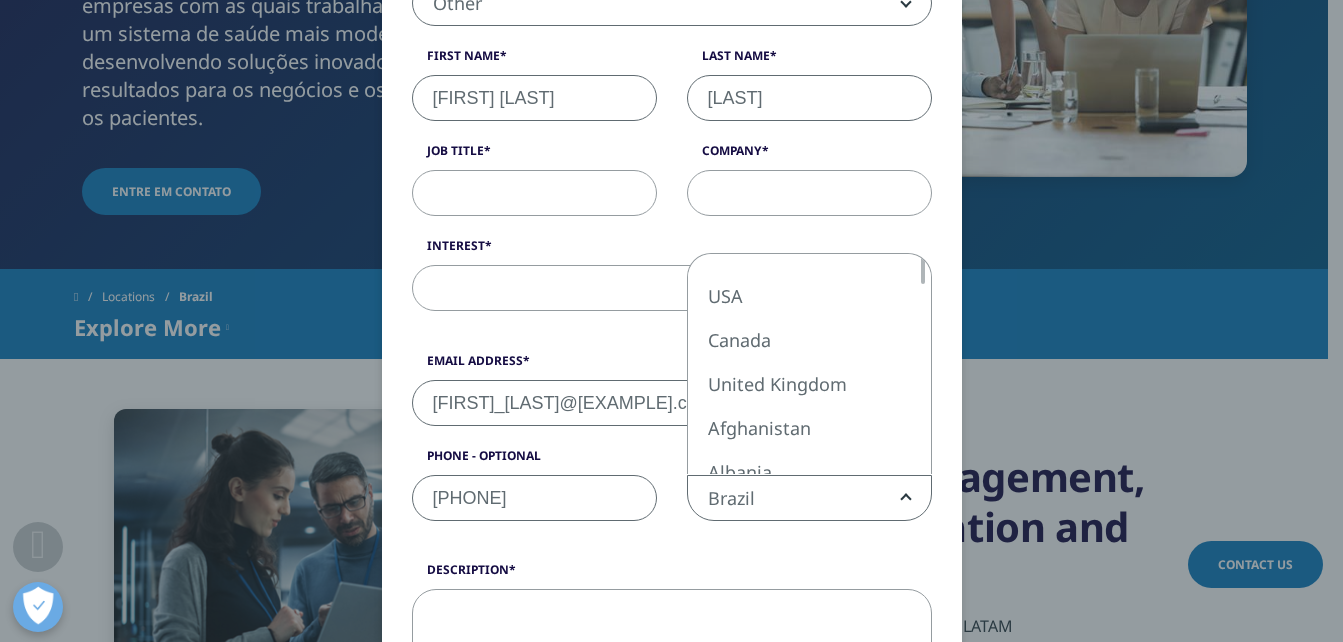 click on "Brazil" at bounding box center (809, 499) 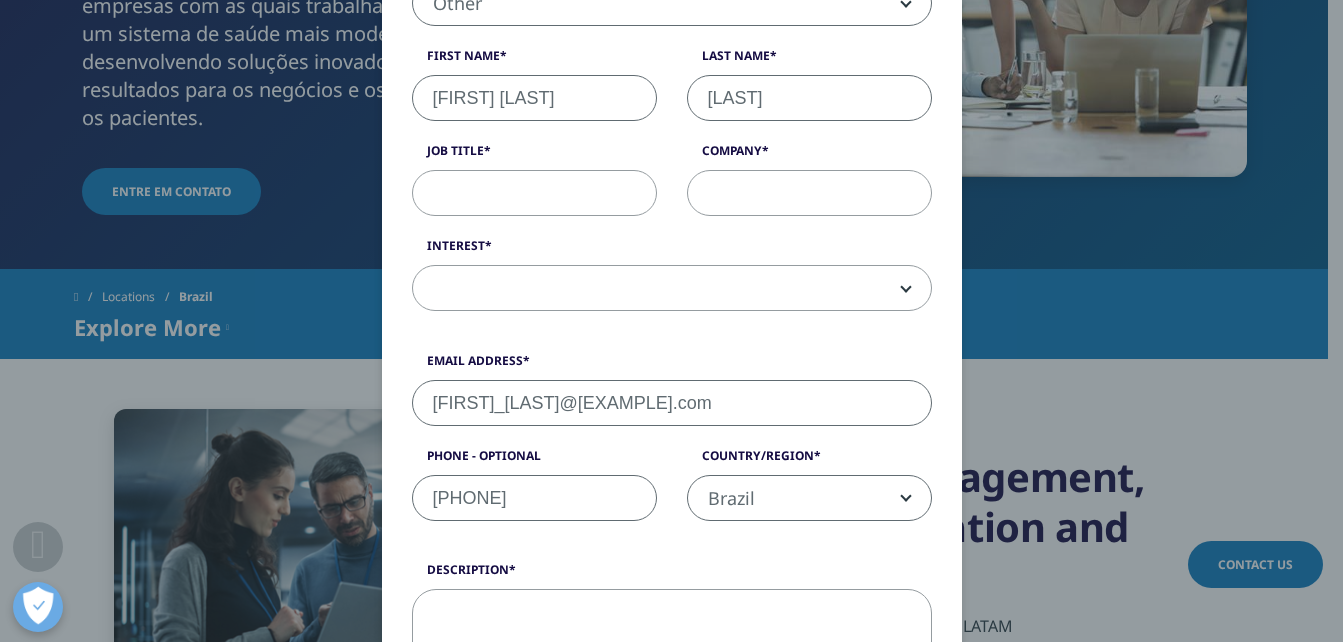click at bounding box center [672, 289] 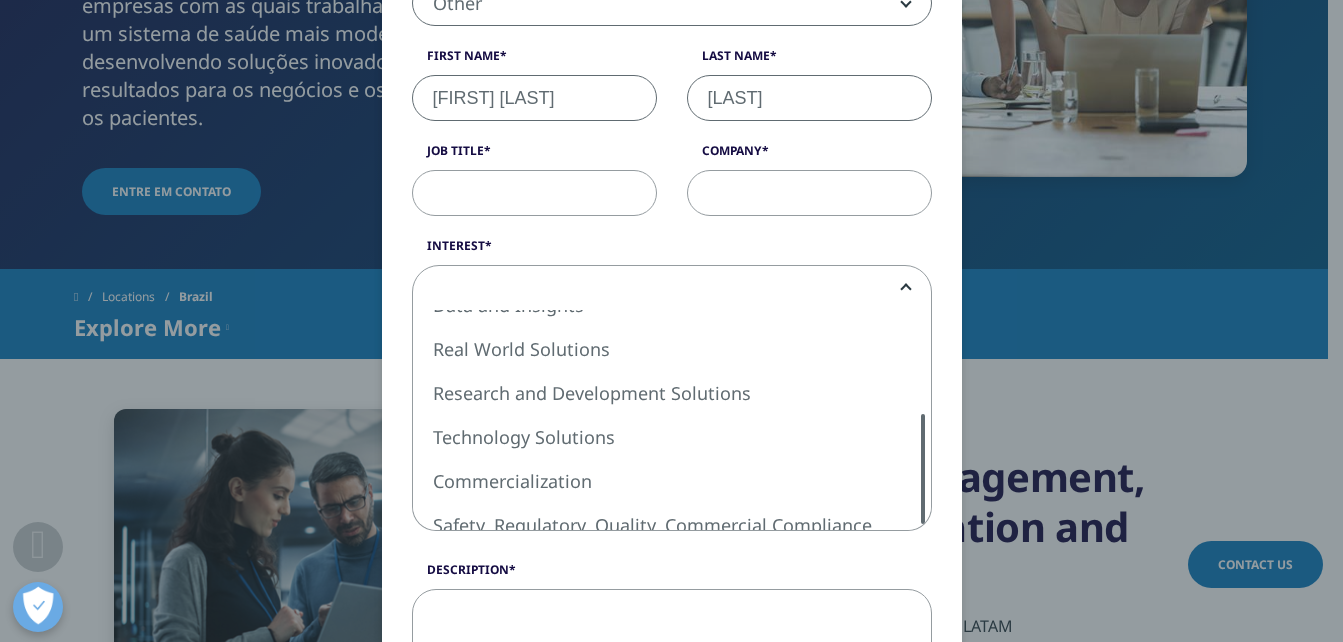 click at bounding box center (923, 469) 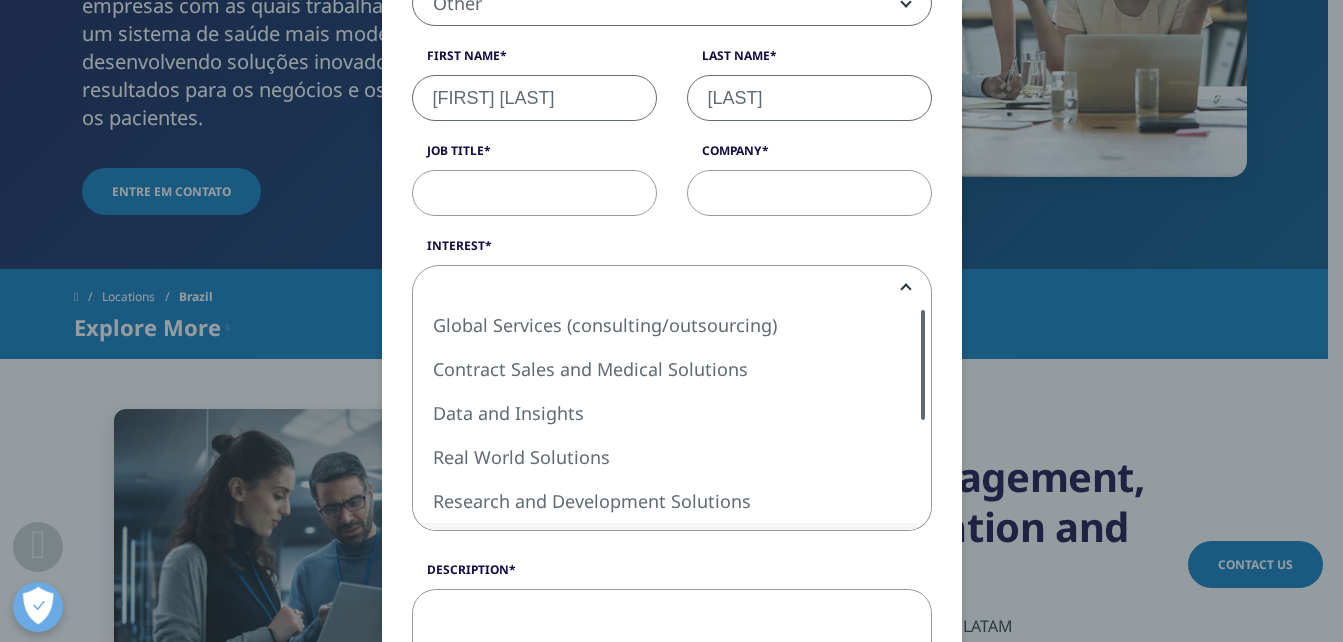 click on "Please fill in all required fields below.  If you're interested in a career with IQVIA,  visit our Careers site . If you need support or additional contact information,  visit our Contact Us page .
I need help with
Sales
HR/Career
Patient Seeking Clinical Trials
Site/Investigator Waiting List
Accounts Payable/Receivable
Other
Other
First Name
Ana Carolina
Last Name
Tintori
Job Title
Company
Interest
Analytics Solutions
Global Services (consulting/outsourcing)
Contract Sales and Medical Solutions
Data and Insights
Real World Solutions
Research and Development Solutions
Technology Solutions
Commercialization
Safety, Regulatory, Quality, Commercial Compliance and Med Info
Email Address
ana_carolina_tintori@hotmail.com" at bounding box center (672, 486) 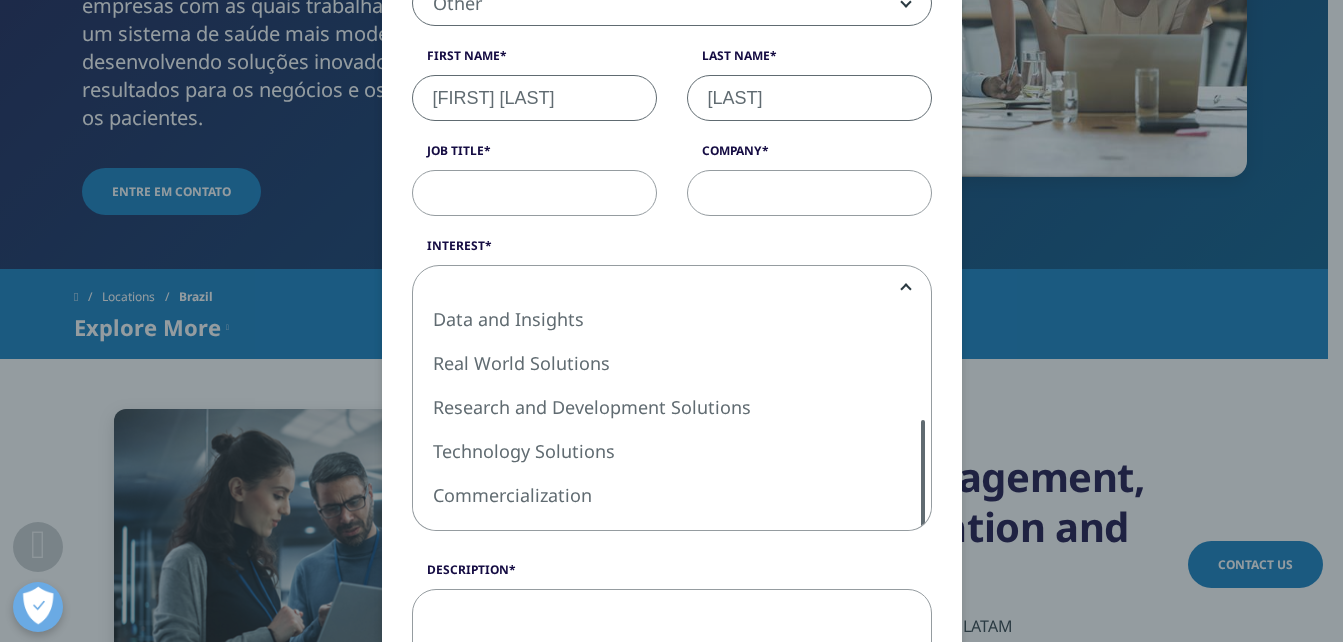 click at bounding box center (923, 475) 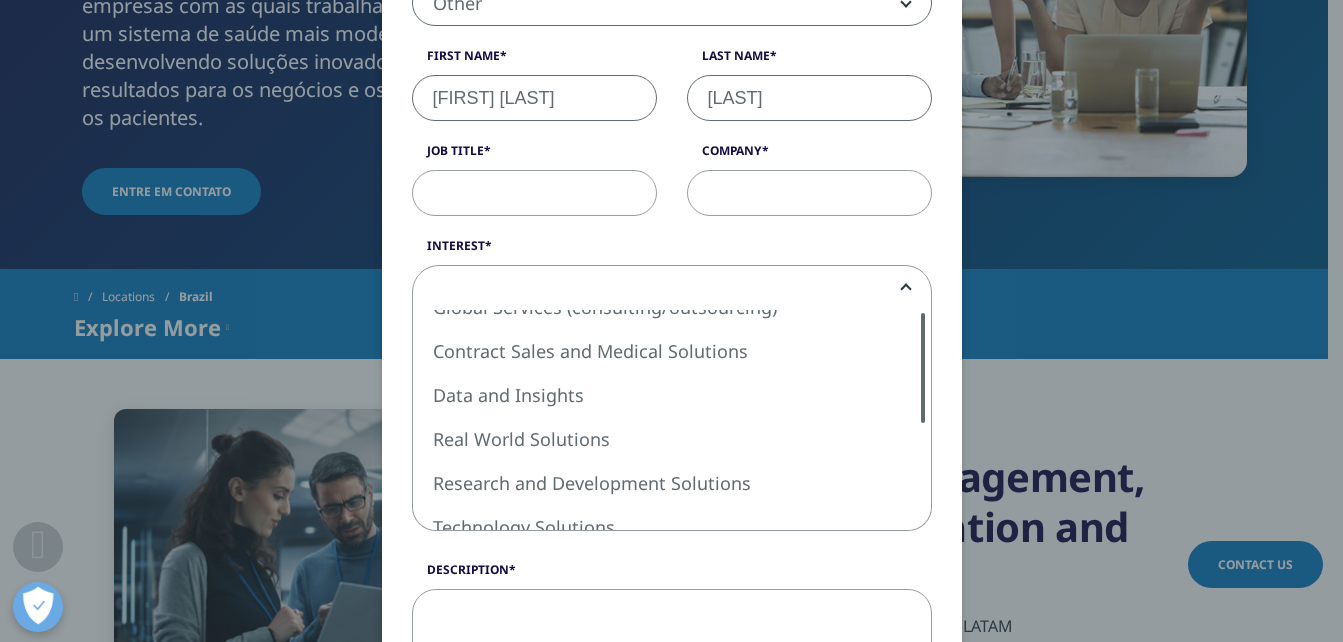 click at bounding box center [923, 368] 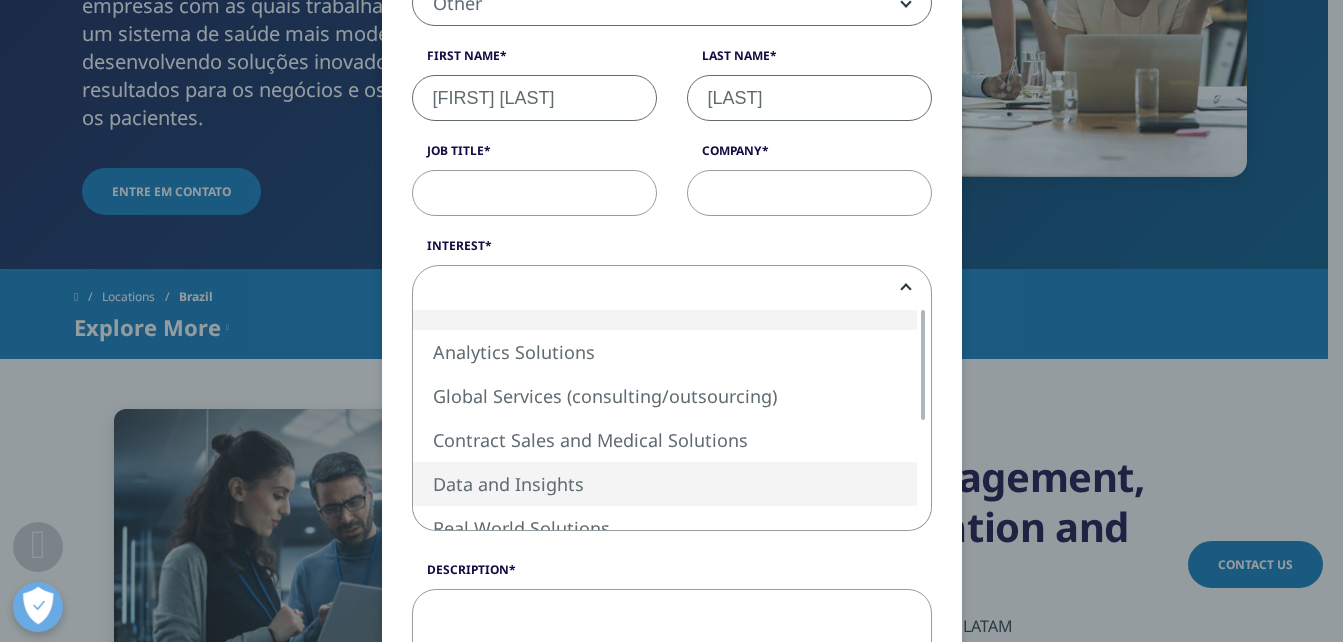 select on "Data and Insights" 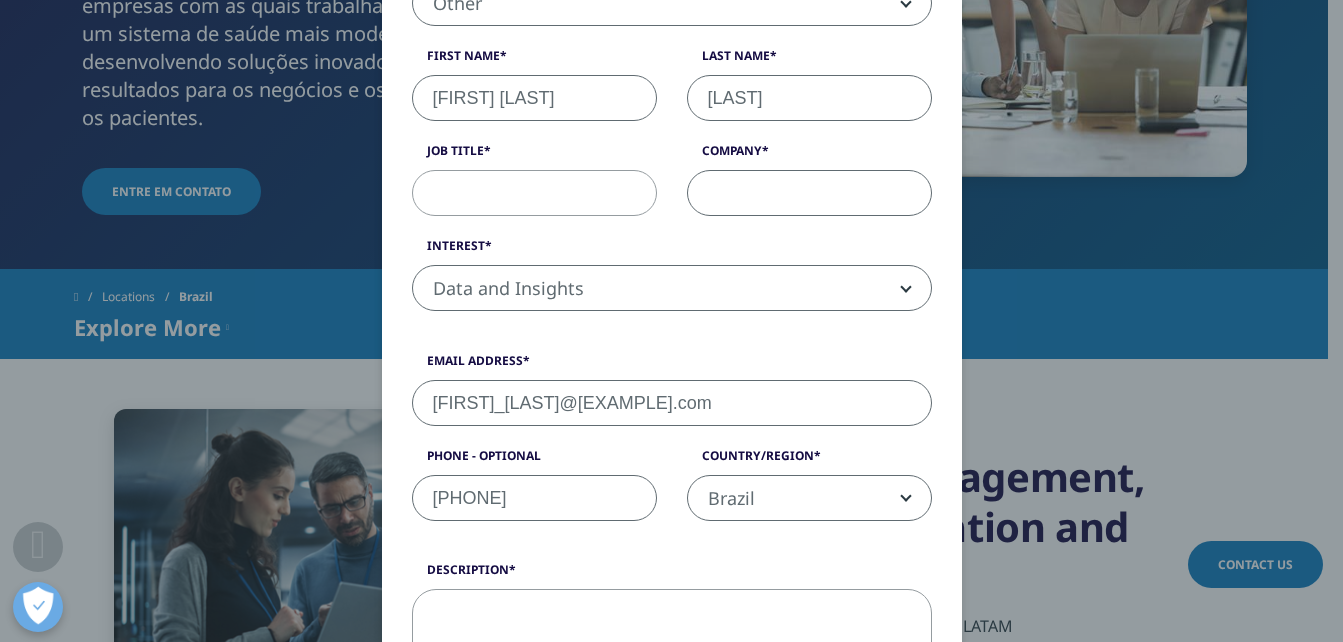 click on "Company" at bounding box center [809, 193] 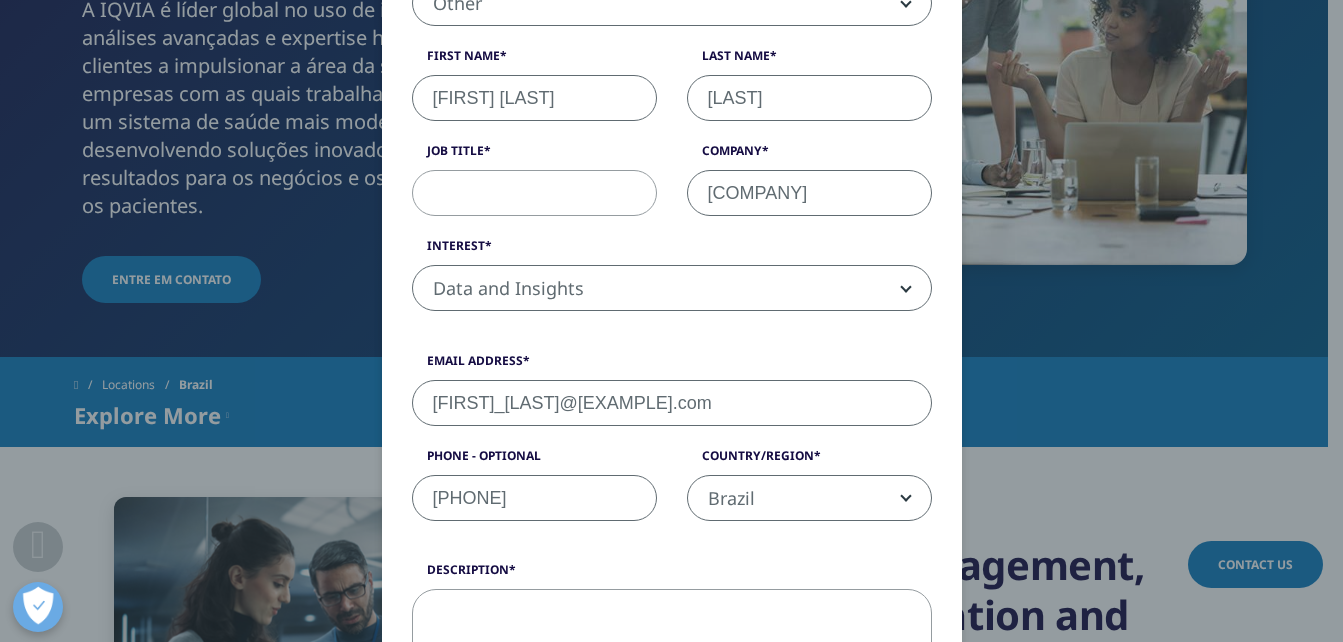 scroll, scrollTop: 305, scrollLeft: 0, axis: vertical 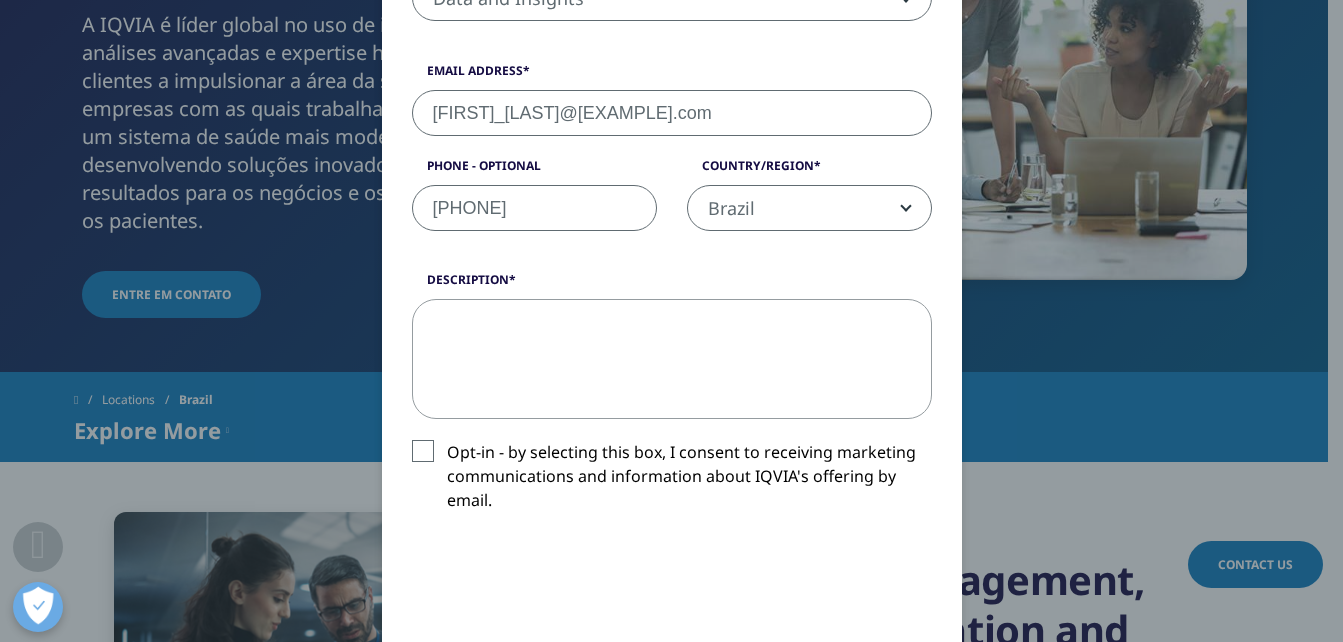 type on "[COMPANY]" 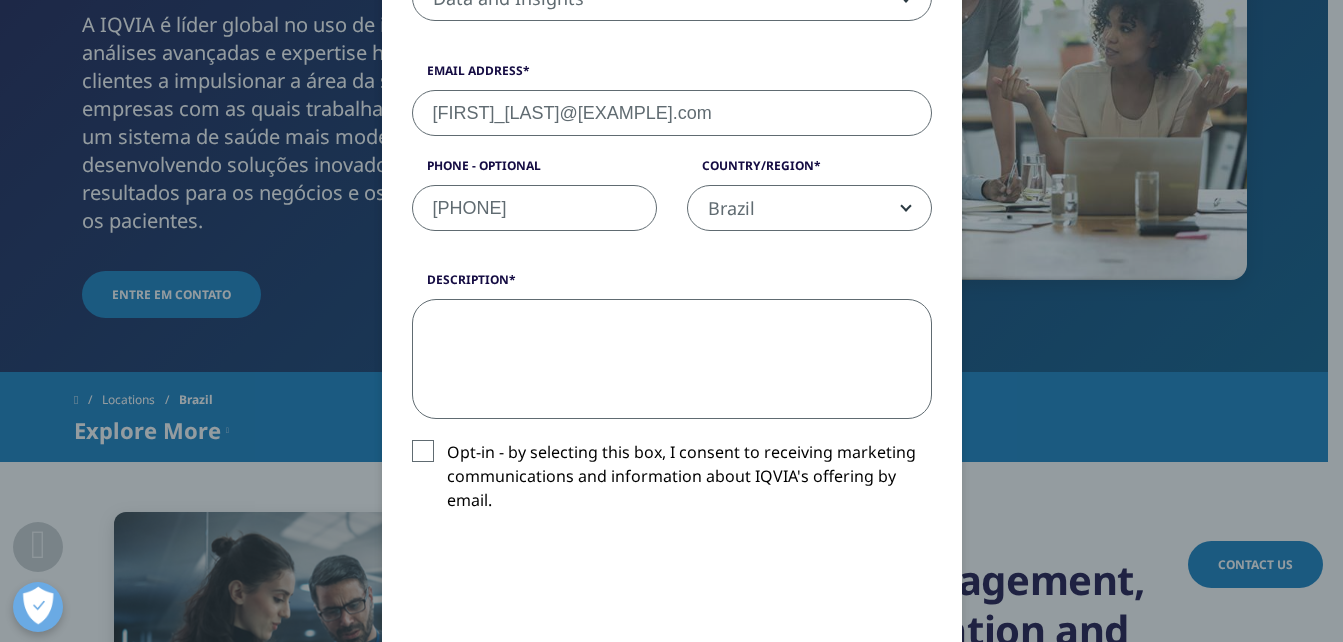 click on "Description" at bounding box center [672, 359] 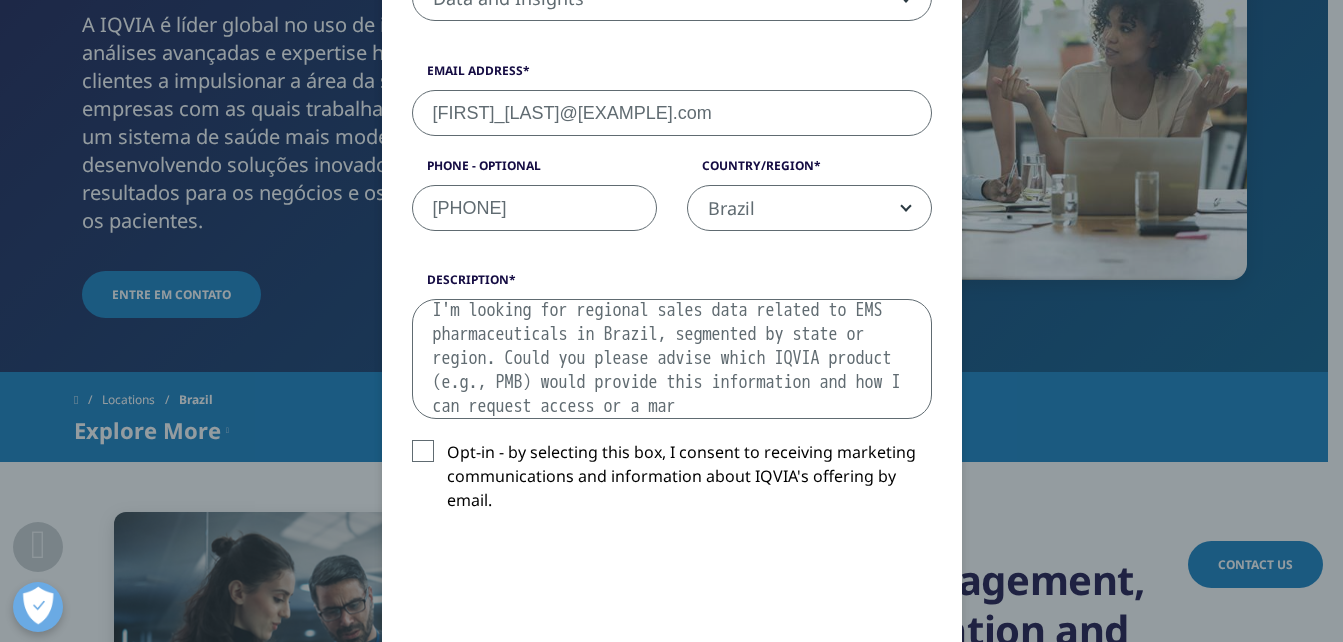 scroll, scrollTop: 36, scrollLeft: 0, axis: vertical 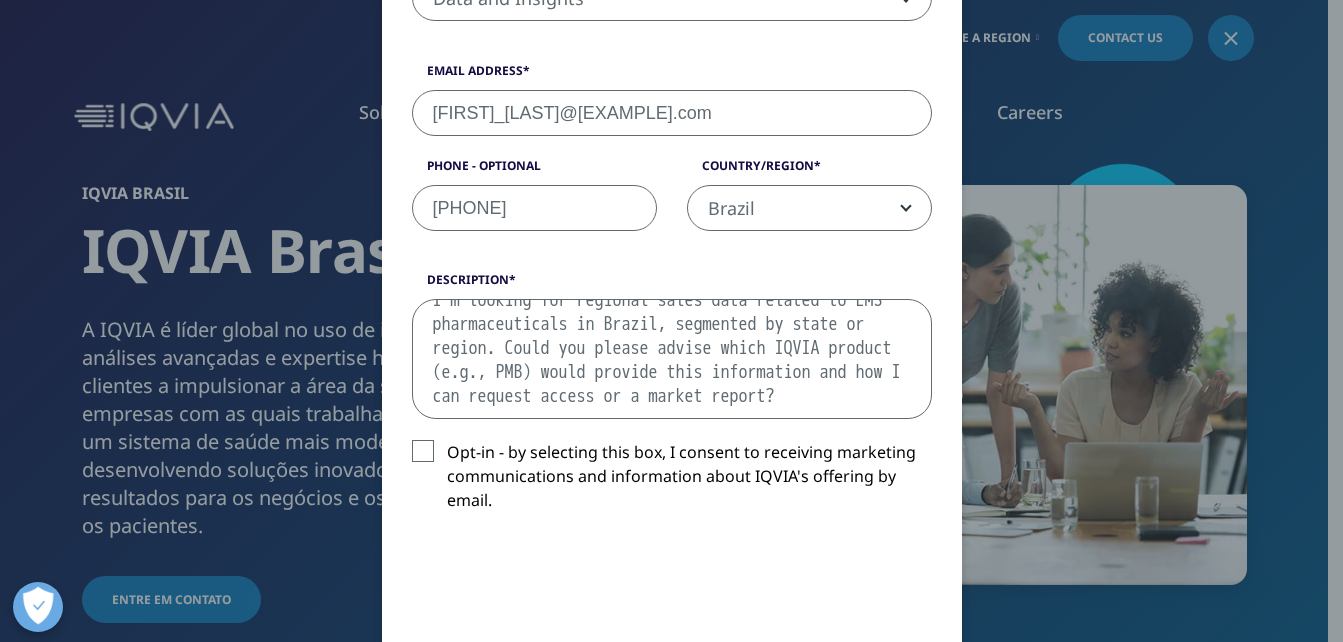 drag, startPoint x: 706, startPoint y: 370, endPoint x: 524, endPoint y: 384, distance: 182.53767 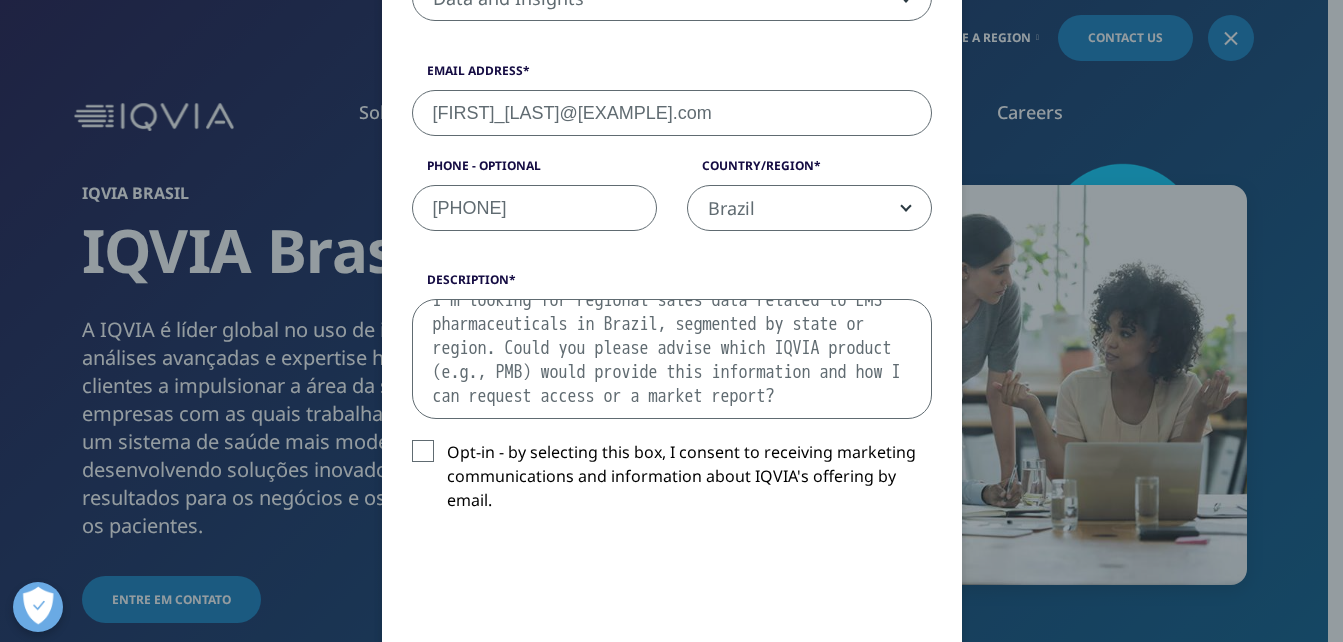 click on "I'm looking for regional sales data related to EMS pharmaceuticals in Brazil, segmented by state or region. Could you please advise which IQVIA product (e.g., PMB) would provide this information and how I can request access or a market report?" at bounding box center [672, 359] 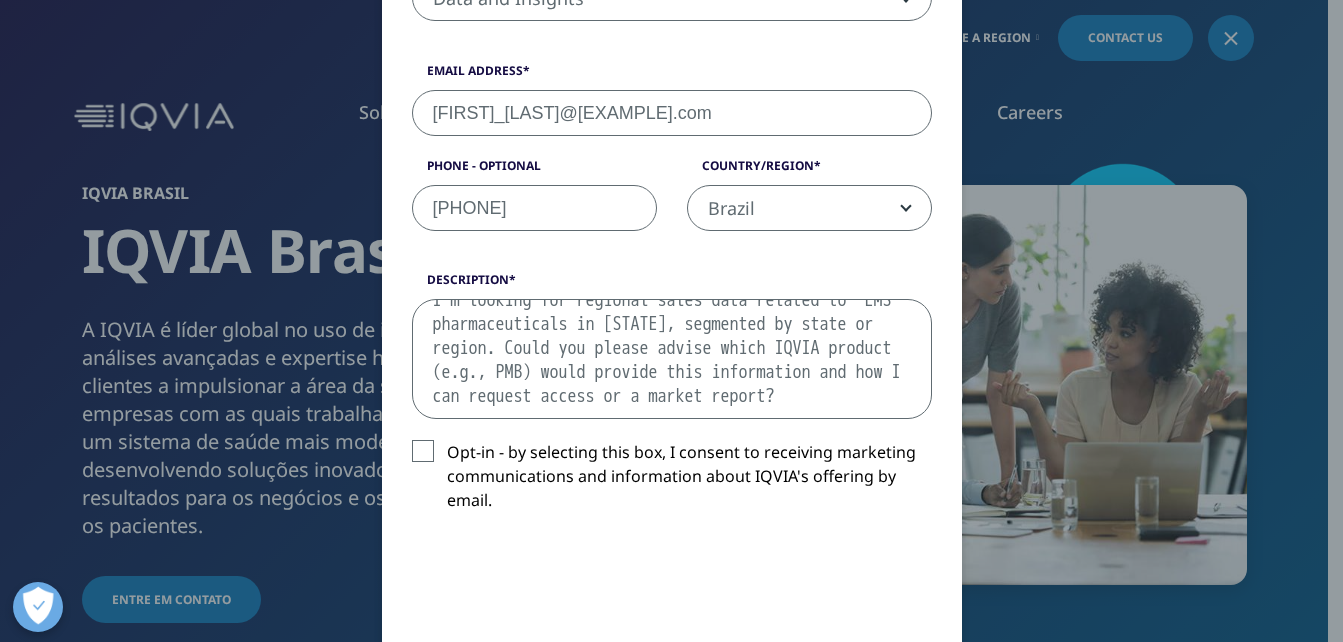 scroll, scrollTop: 11, scrollLeft: 0, axis: vertical 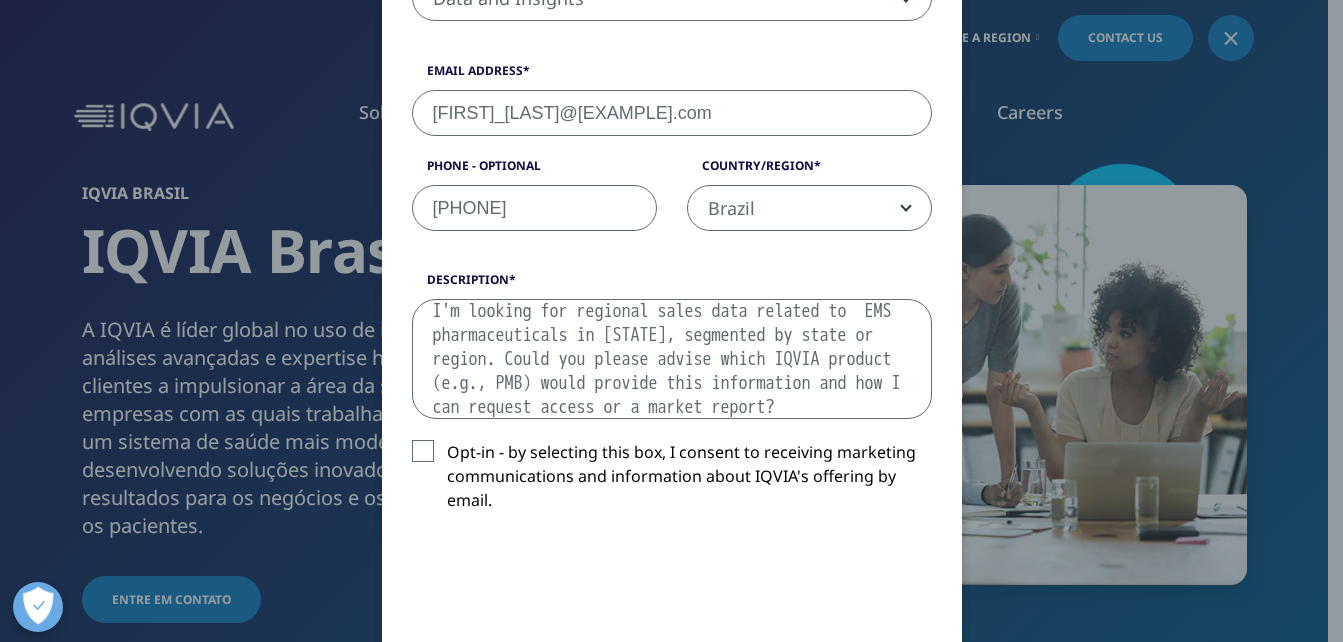type on "I'm looking for regional sales data related to EMS pharmaceuticals in Brazil, segmented by state or region. Could you please advise which IQVIA product (e.g., PMB) would provide this information and how I can request access or a market report?" 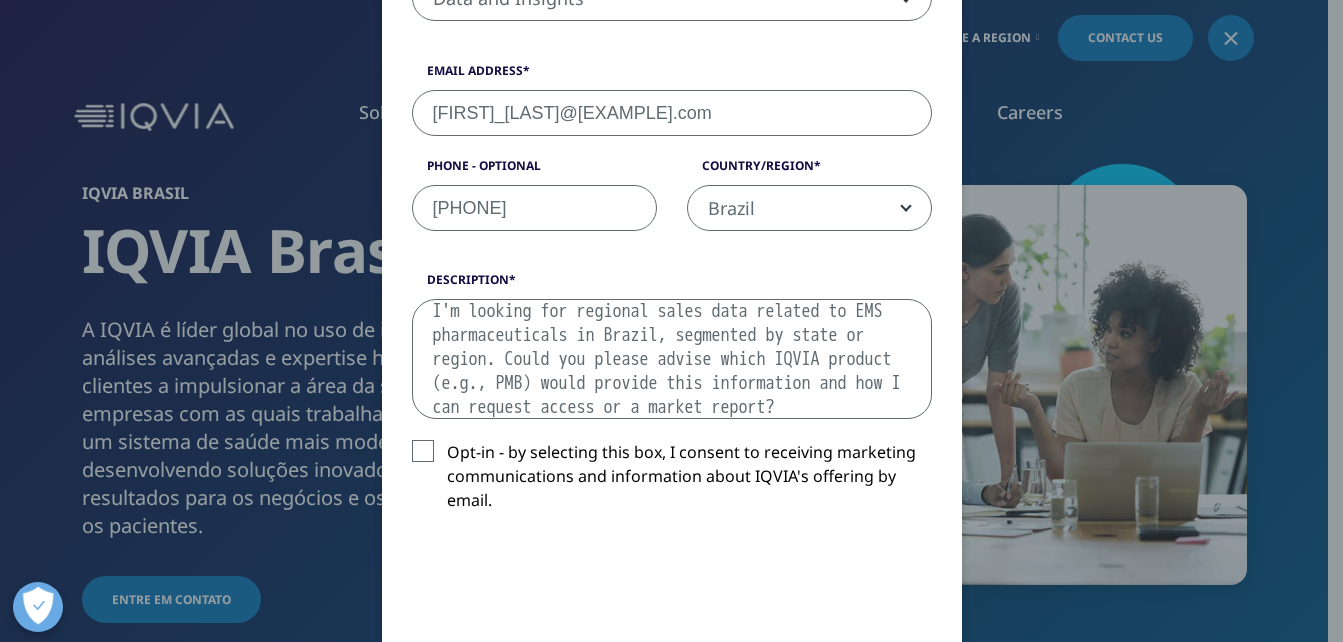 drag, startPoint x: 570, startPoint y: 341, endPoint x: 667, endPoint y: 449, distance: 145.16542 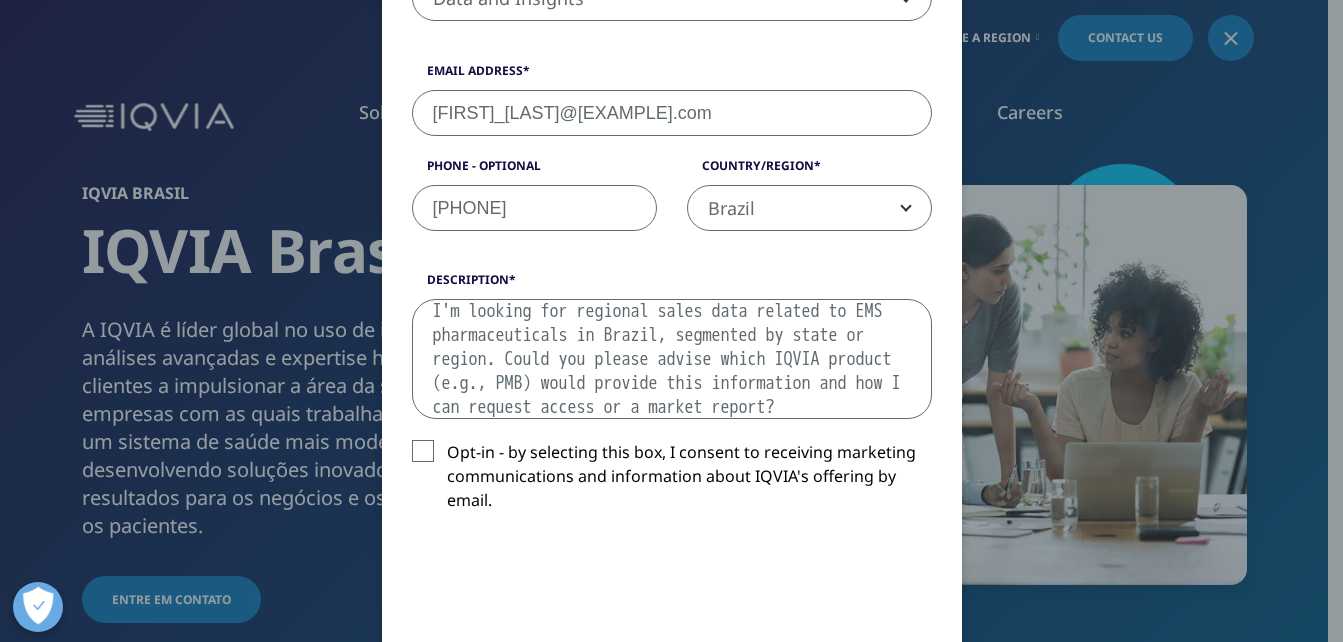 click on "Description
I'm looking for regional sales data related to EMS pharmaceuticals in [COUNTRY], segmented by state or region. Could you please advise which IQVIA product (e.g., PMB) would provide this information and how I can request access or a market report?
Opt-in - by selecting this box, I consent to receiving marketing communications and information about IQVIA's offering by email." at bounding box center (672, 407) 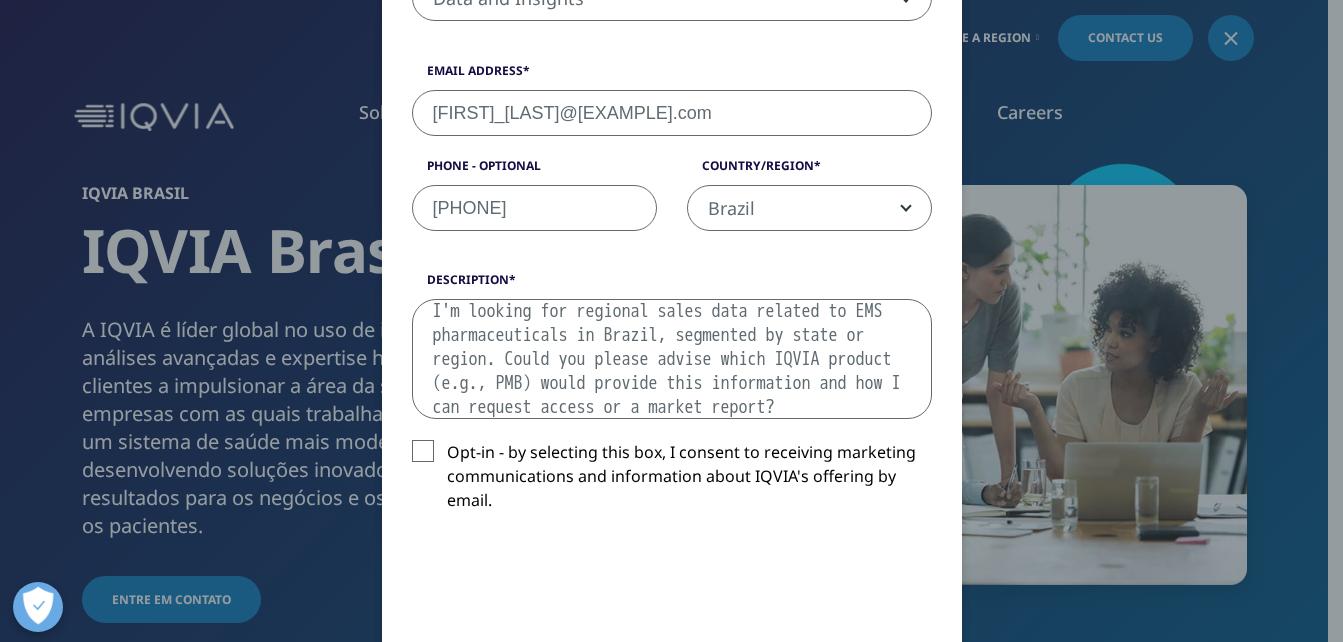 drag, startPoint x: 801, startPoint y: 370, endPoint x: 816, endPoint y: 369, distance: 15.033297 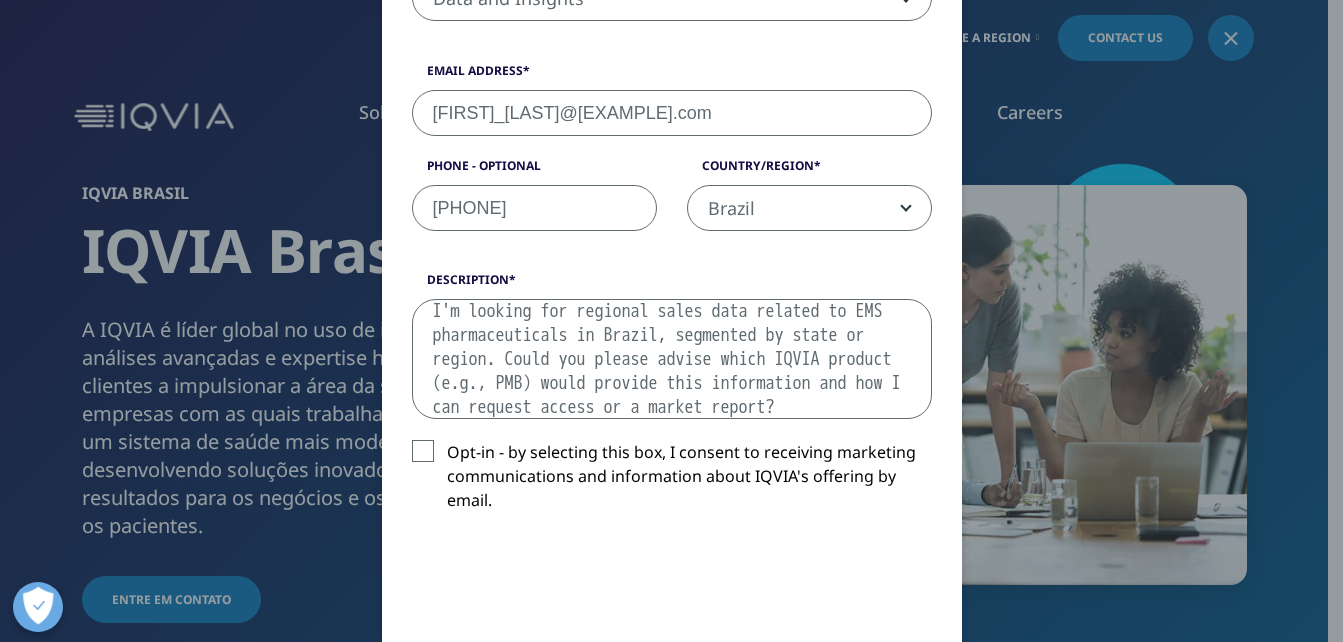 click on "I'm looking for regional sales data related to EMS pharmaceuticals in Brazil, segmented by state or region. Could you please advise which IQVIA product (e.g., PMB) would provide this information and how I can request access or a market report?" at bounding box center (672, 359) 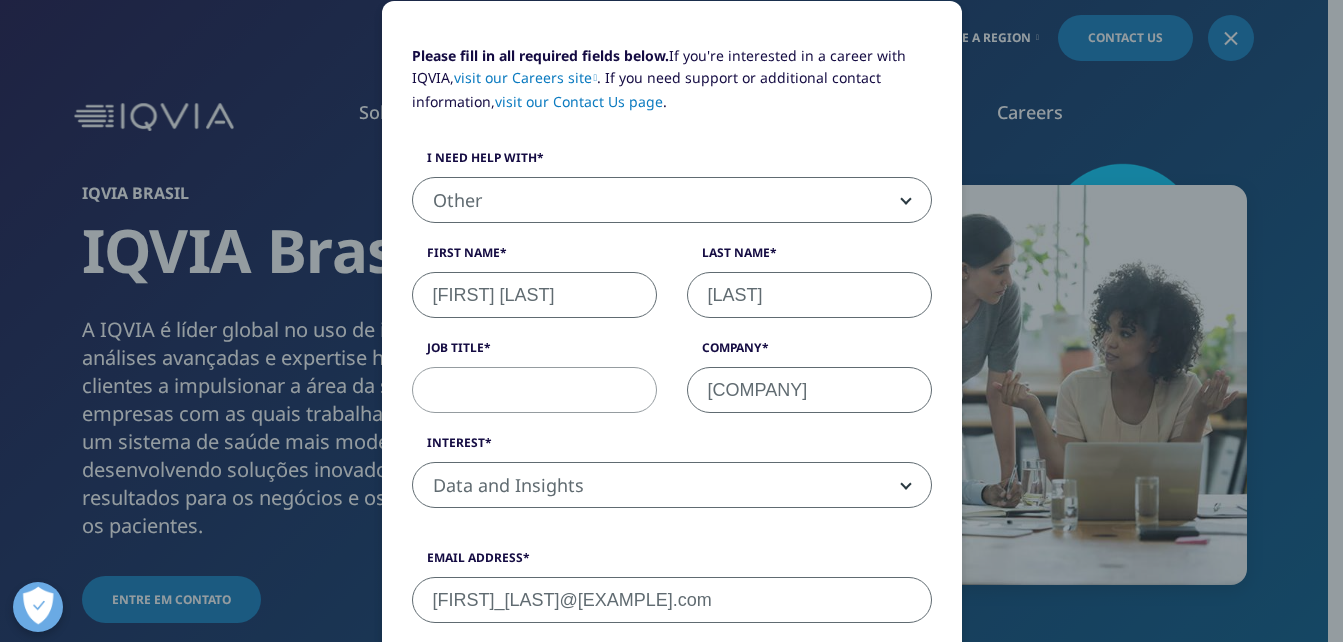 scroll, scrollTop: 183, scrollLeft: 0, axis: vertical 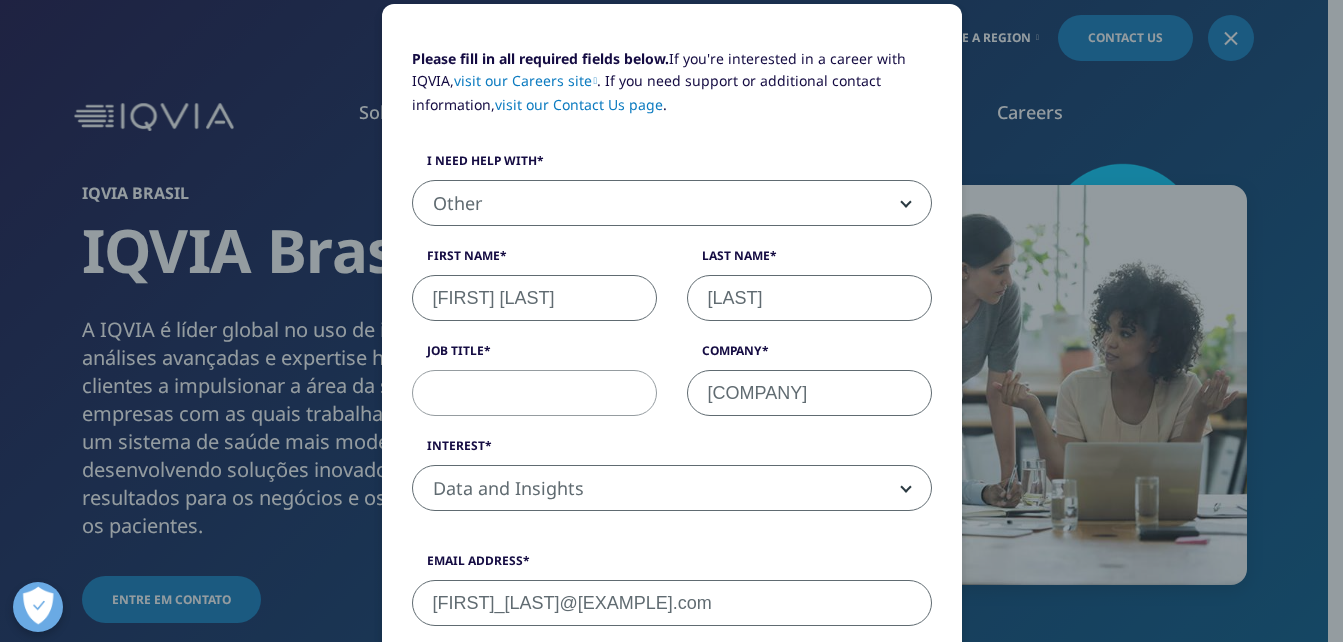click on "Job Title" at bounding box center (534, 393) 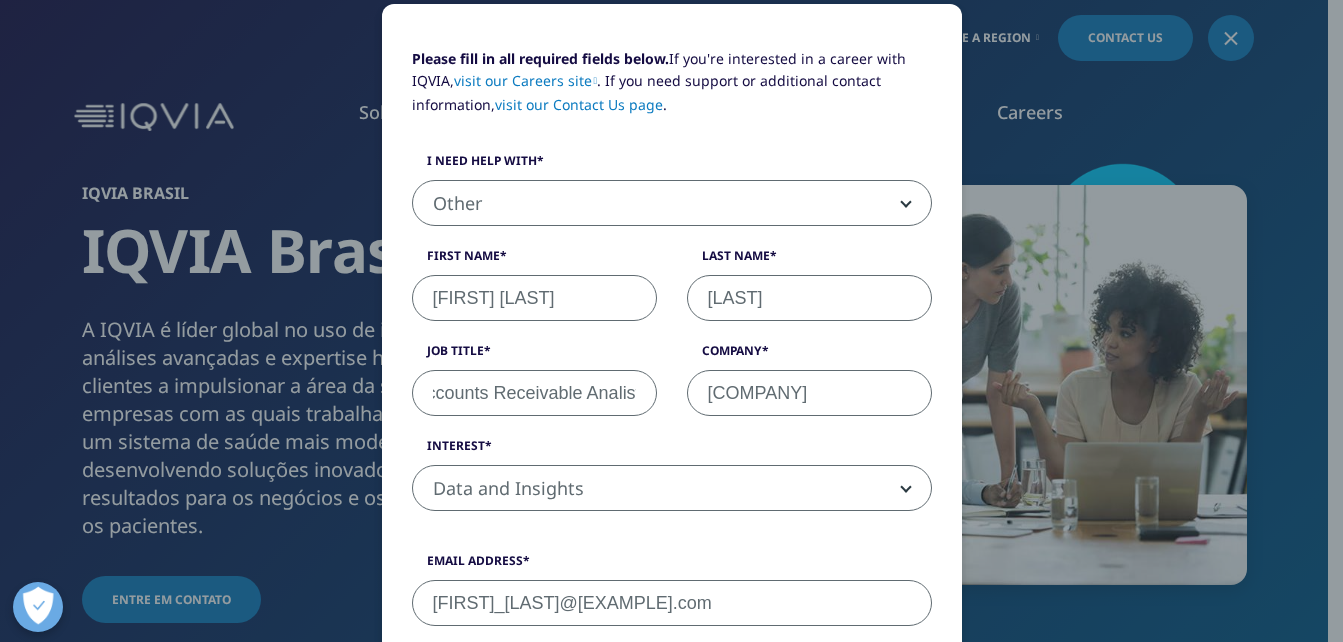 scroll, scrollTop: 0, scrollLeft: 23, axis: horizontal 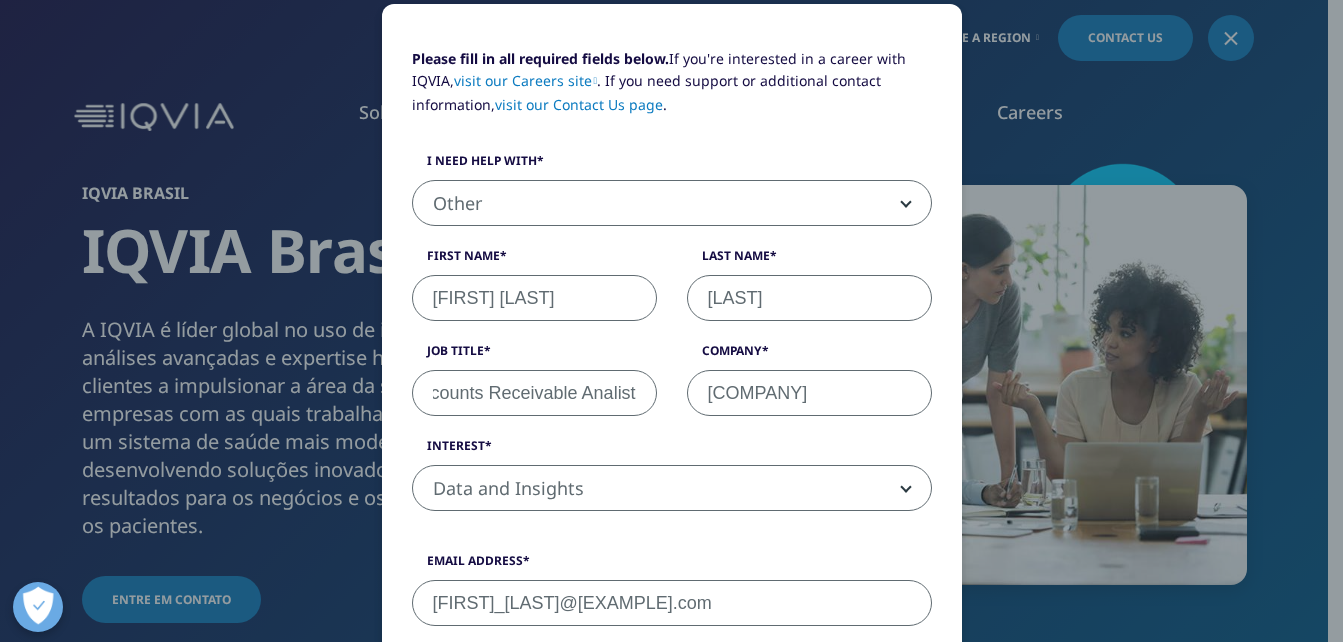 type on "Accounts Receivable Analist" 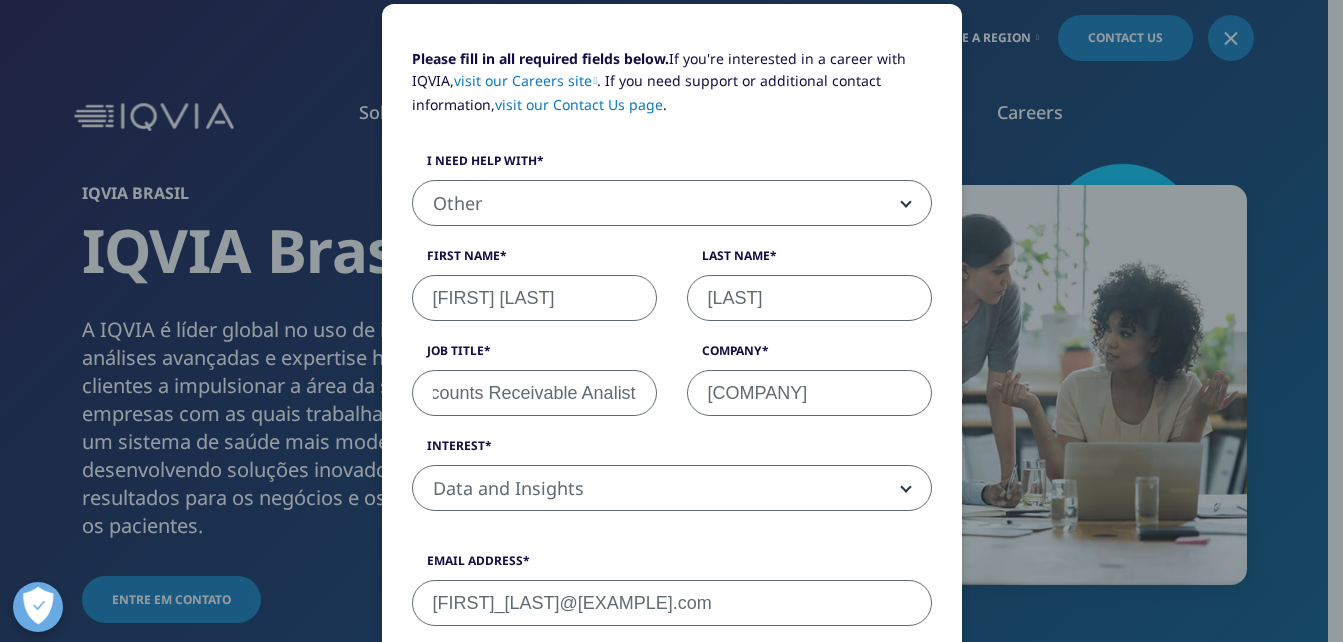 scroll, scrollTop: 0, scrollLeft: 0, axis: both 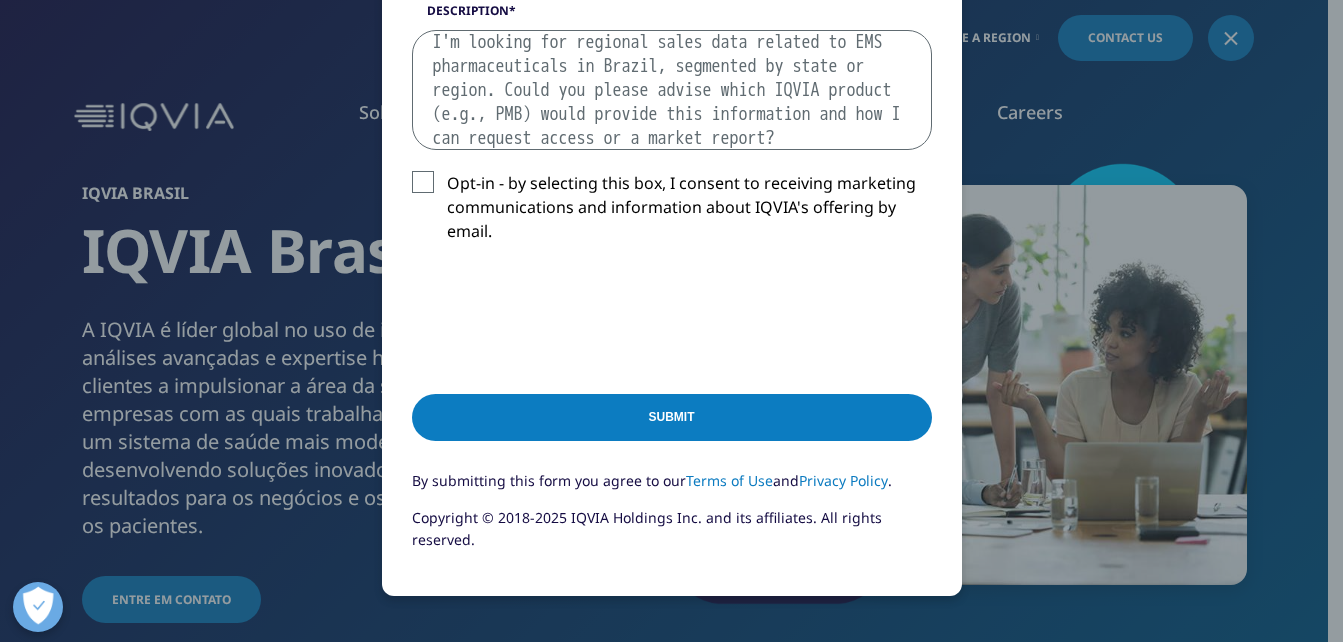 drag, startPoint x: 411, startPoint y: 46, endPoint x: 841, endPoint y: 236, distance: 470.10638 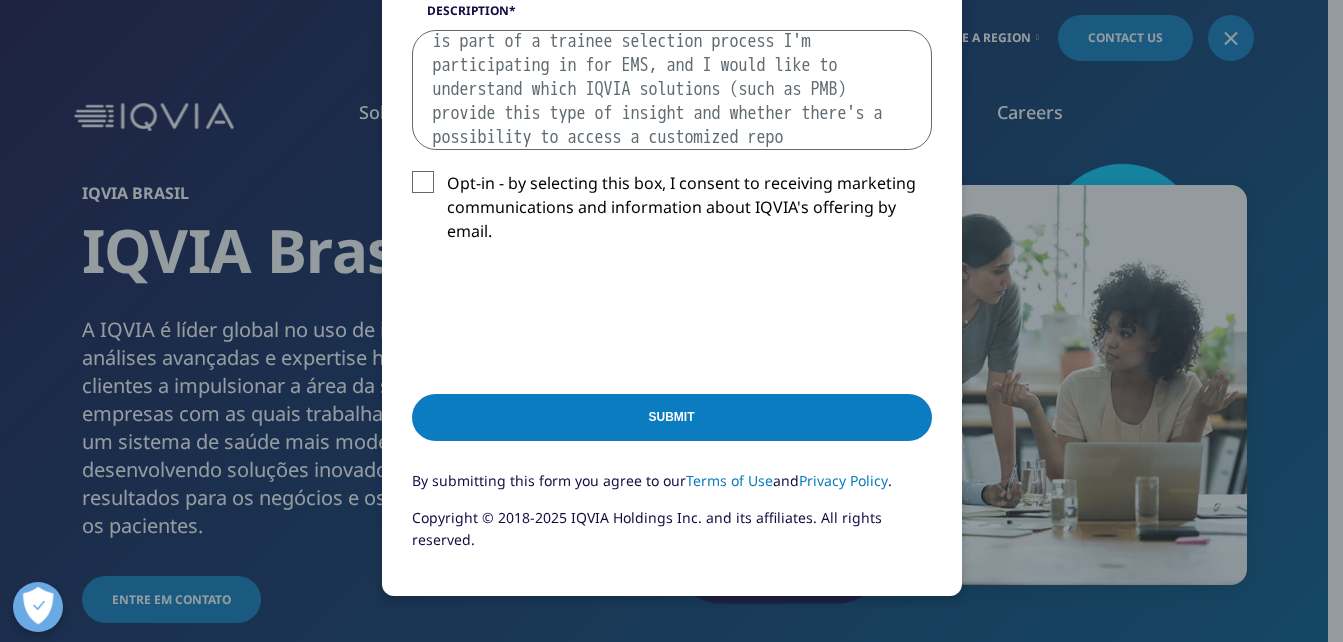 scroll, scrollTop: 108, scrollLeft: 0, axis: vertical 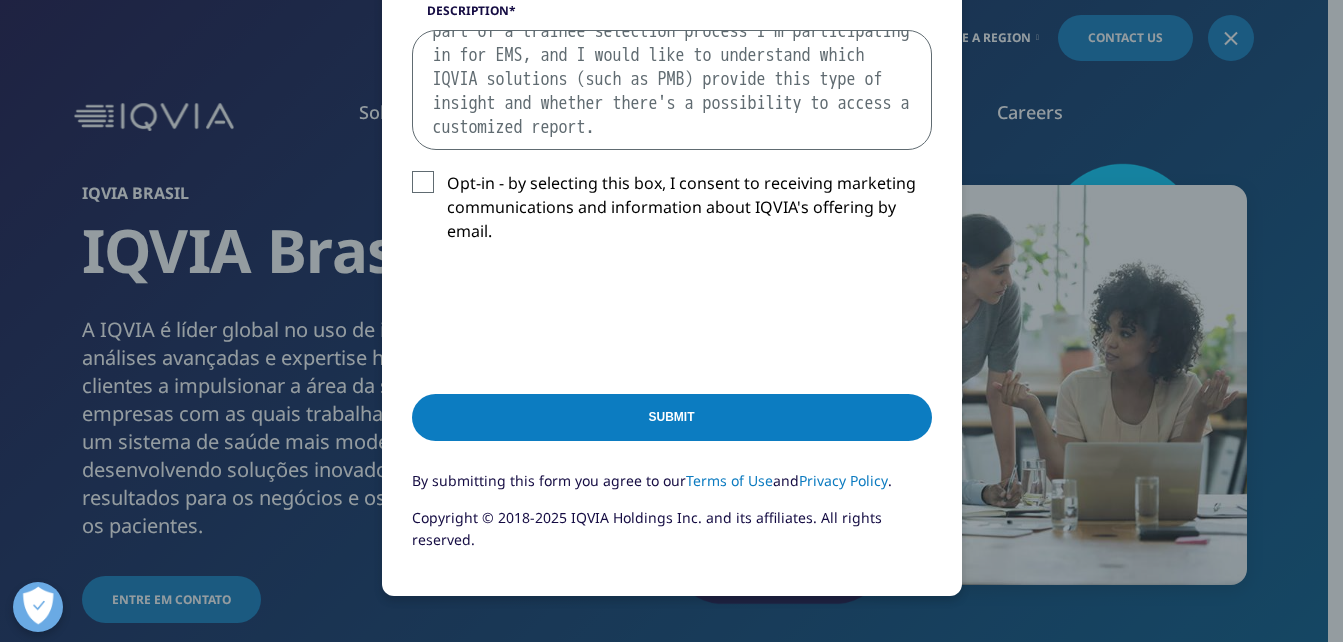 type on "I work at Raízen and I'm currently looking for pharmaceutical market data segmented by region in [STATE], particularly regarding EMS. This request is part of a trainee selection process I'm participating in for EMS, and I would like to understand which IQVIA solutions (such as PMB) provide this type of insight and whether there's a possibility to access a customized report." 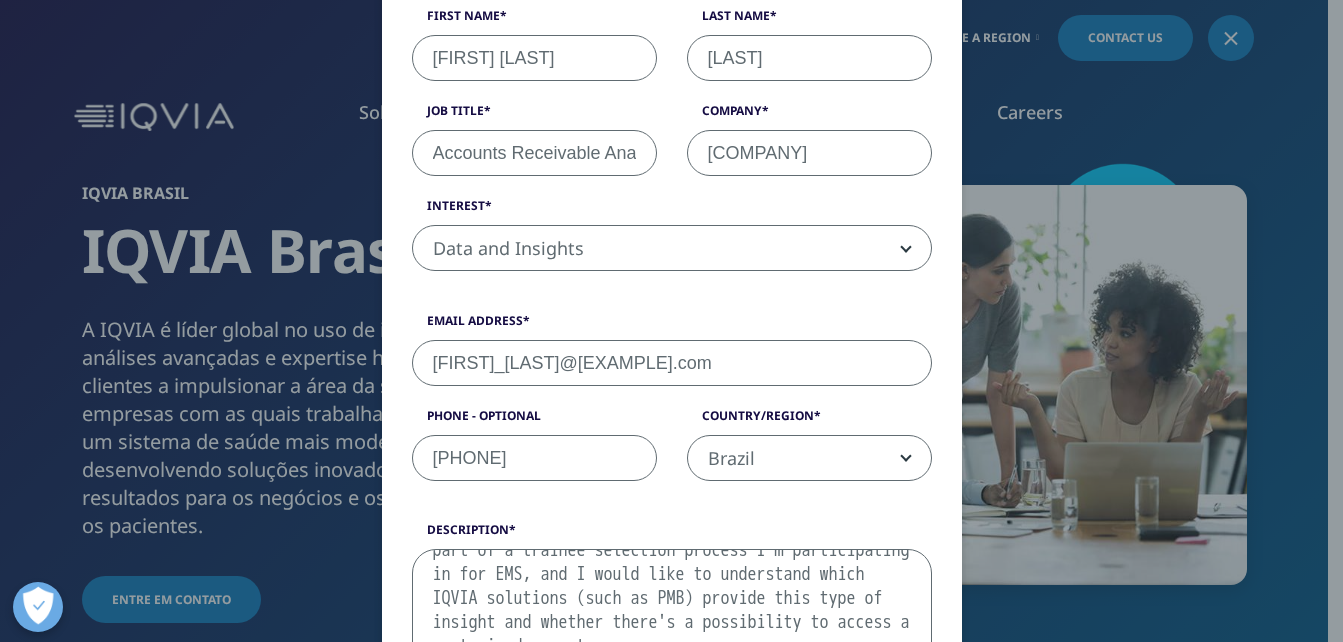 scroll, scrollTop: 429, scrollLeft: 0, axis: vertical 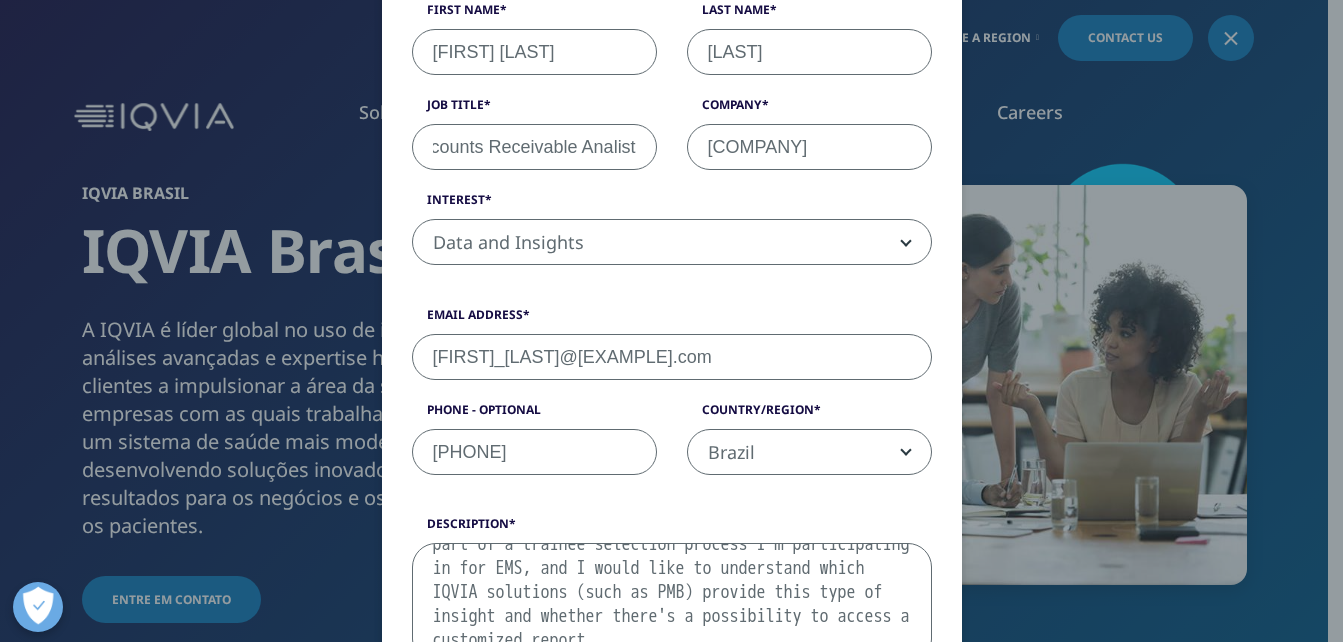 drag, startPoint x: 619, startPoint y: 160, endPoint x: 688, endPoint y: 167, distance: 69.354164 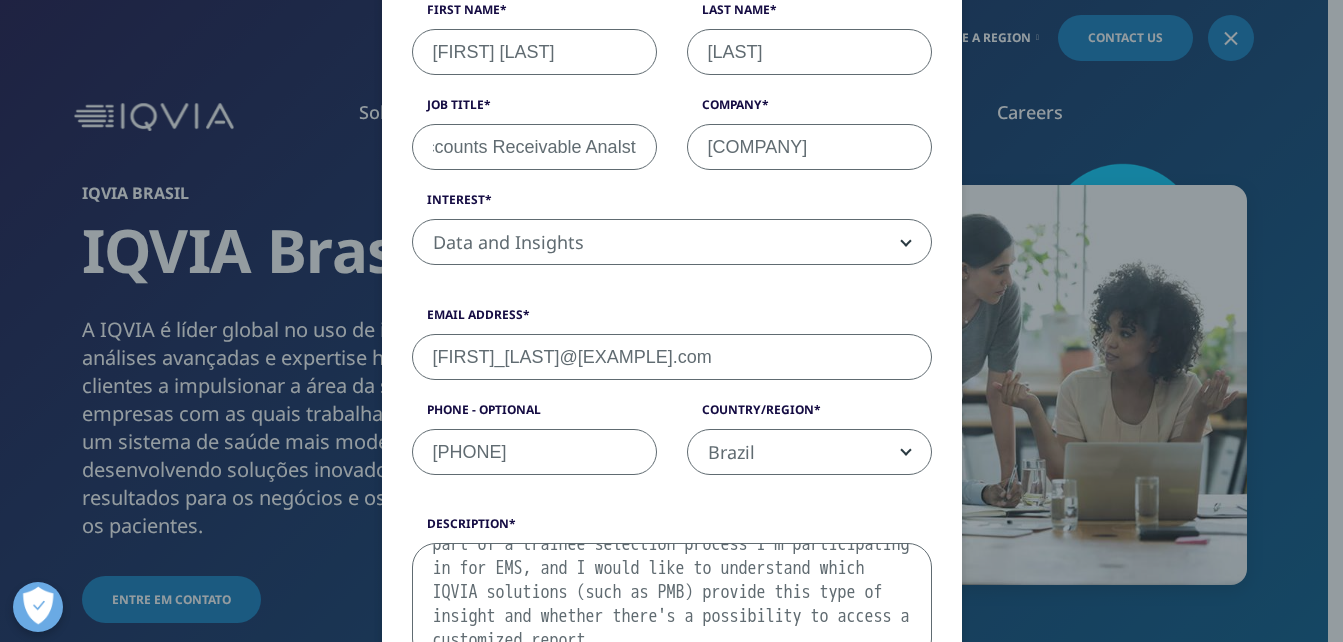 scroll, scrollTop: 0, scrollLeft: 19, axis: horizontal 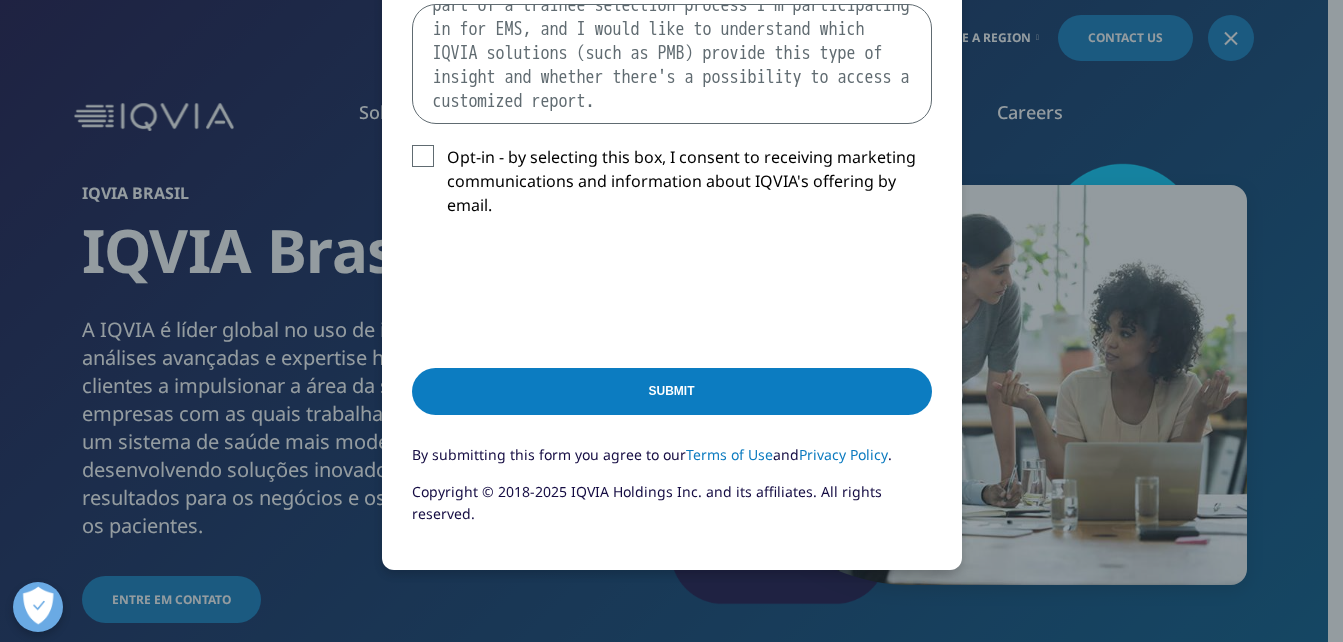 type on "Accounts Receivable Analyst" 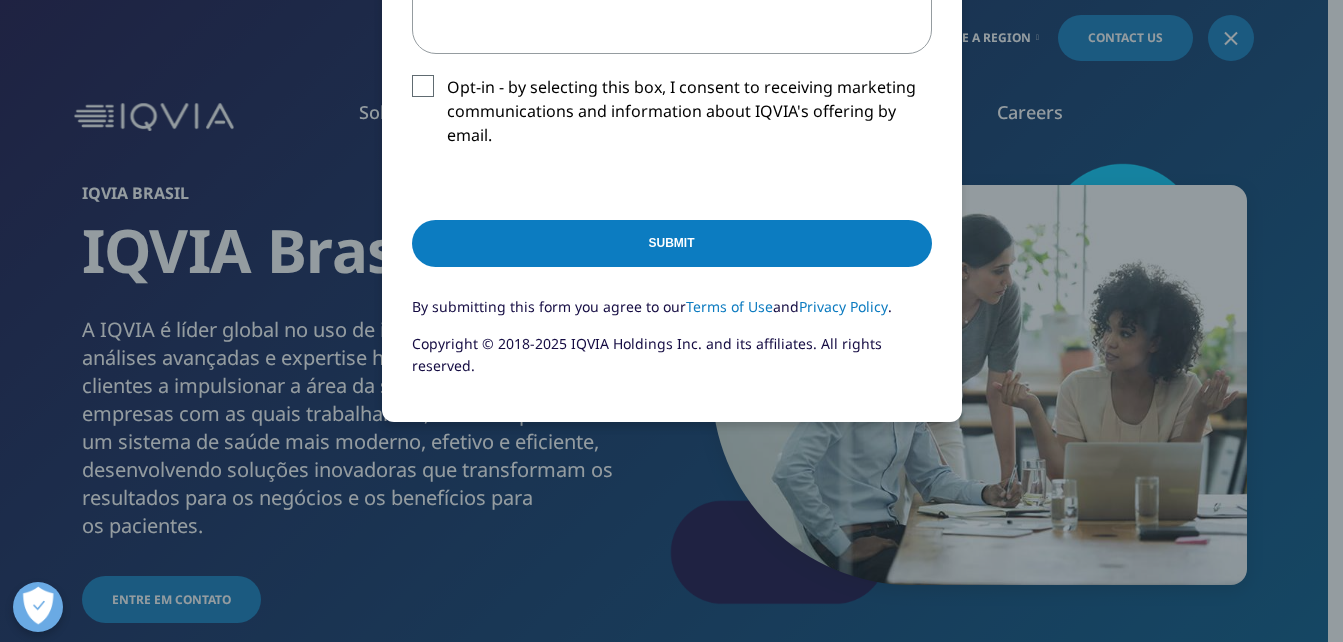 scroll, scrollTop: 940, scrollLeft: 0, axis: vertical 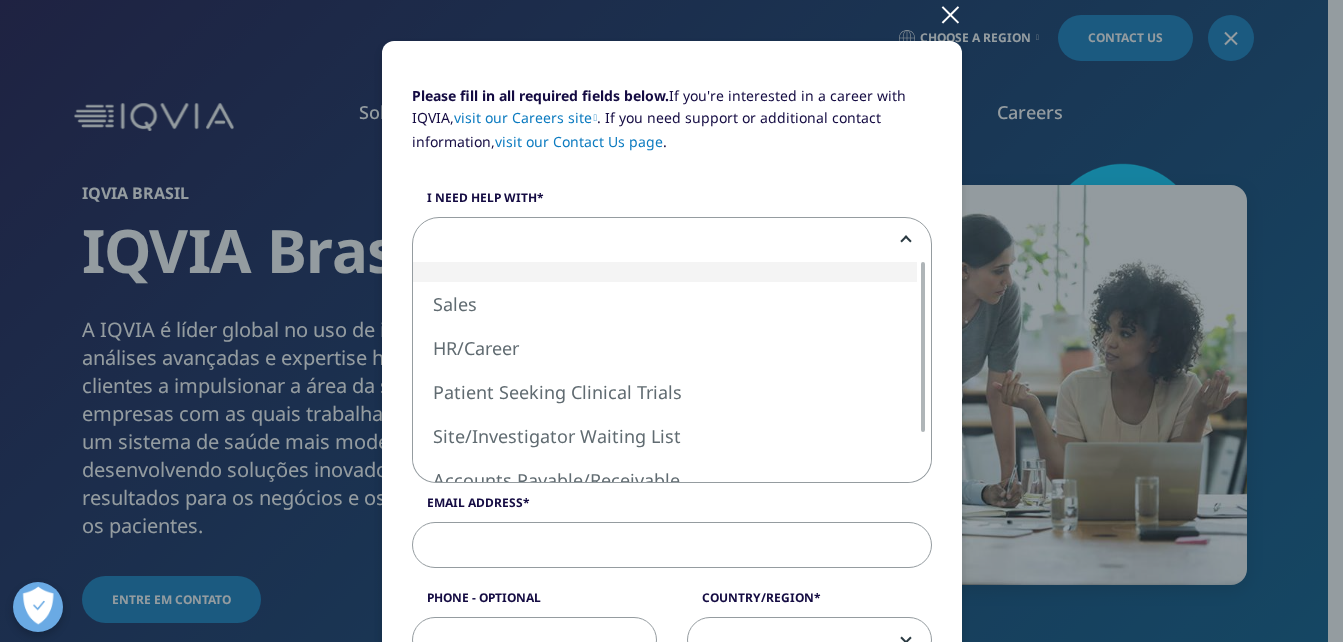 click at bounding box center (672, 241) 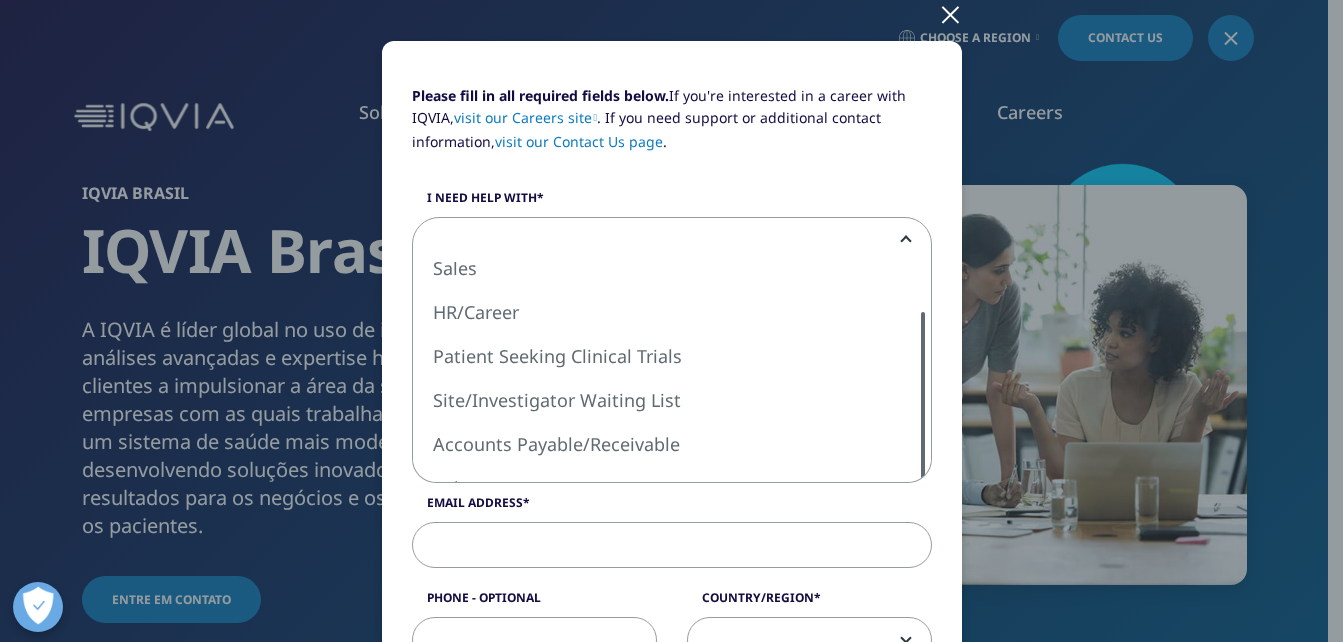 click at bounding box center (923, 397) 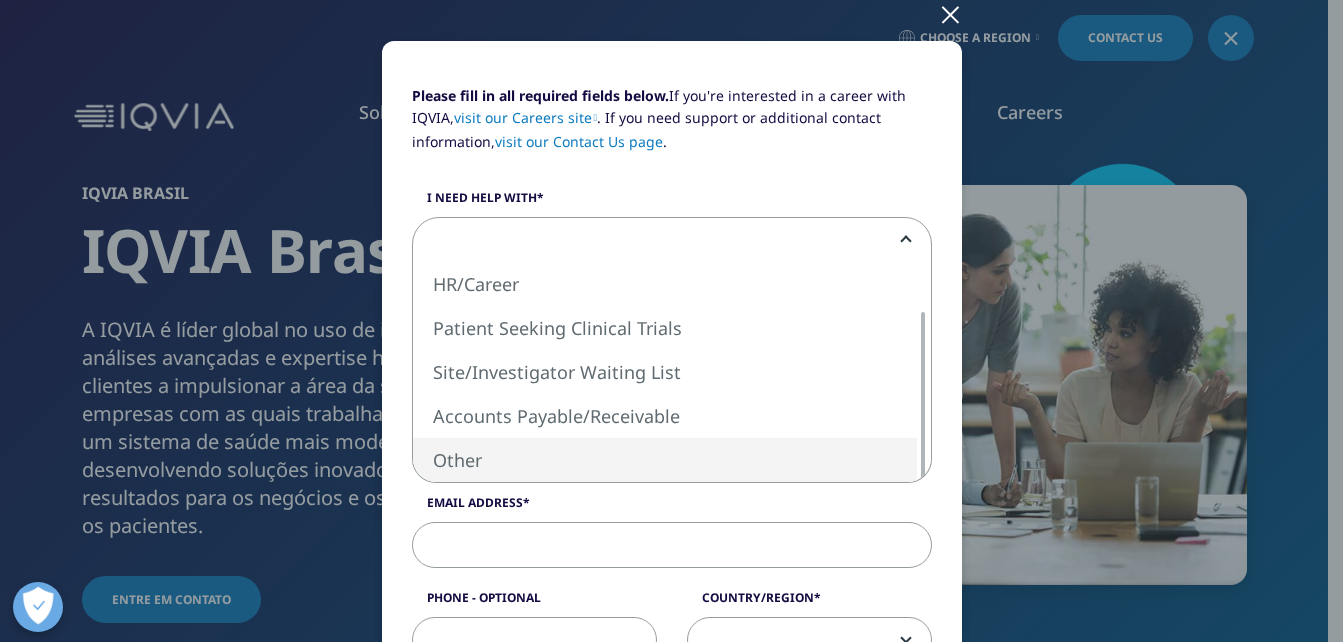 select on "Other" 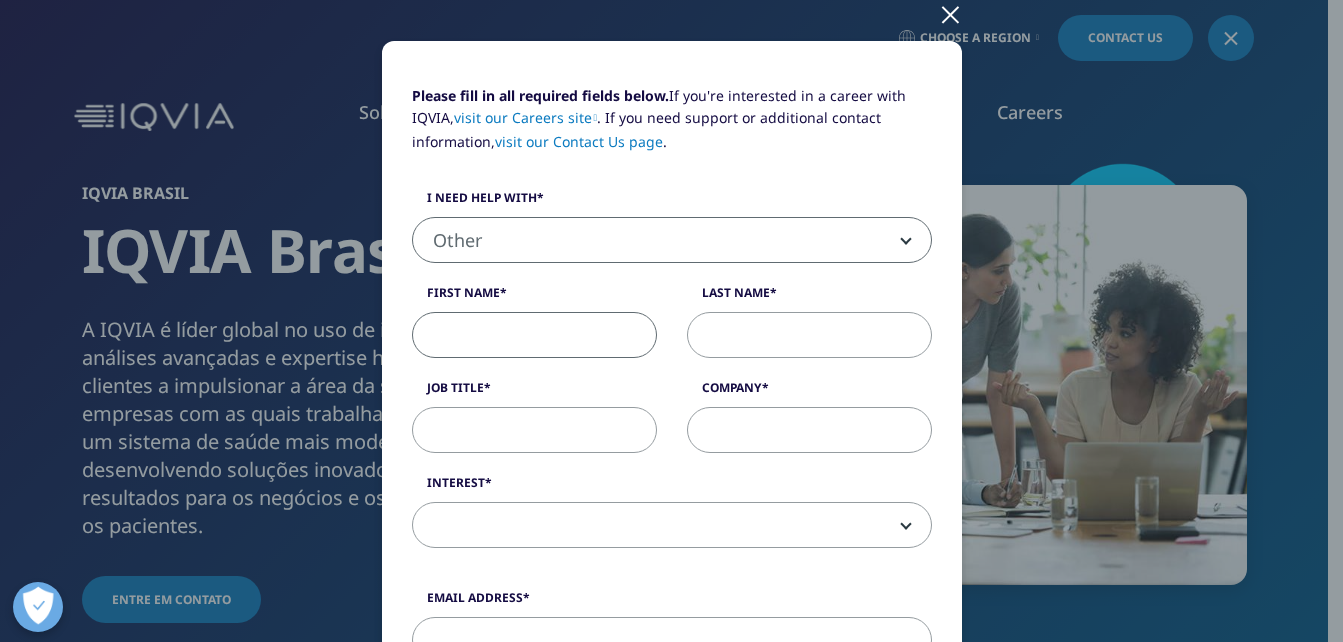 click on "First Name" at bounding box center (534, 335) 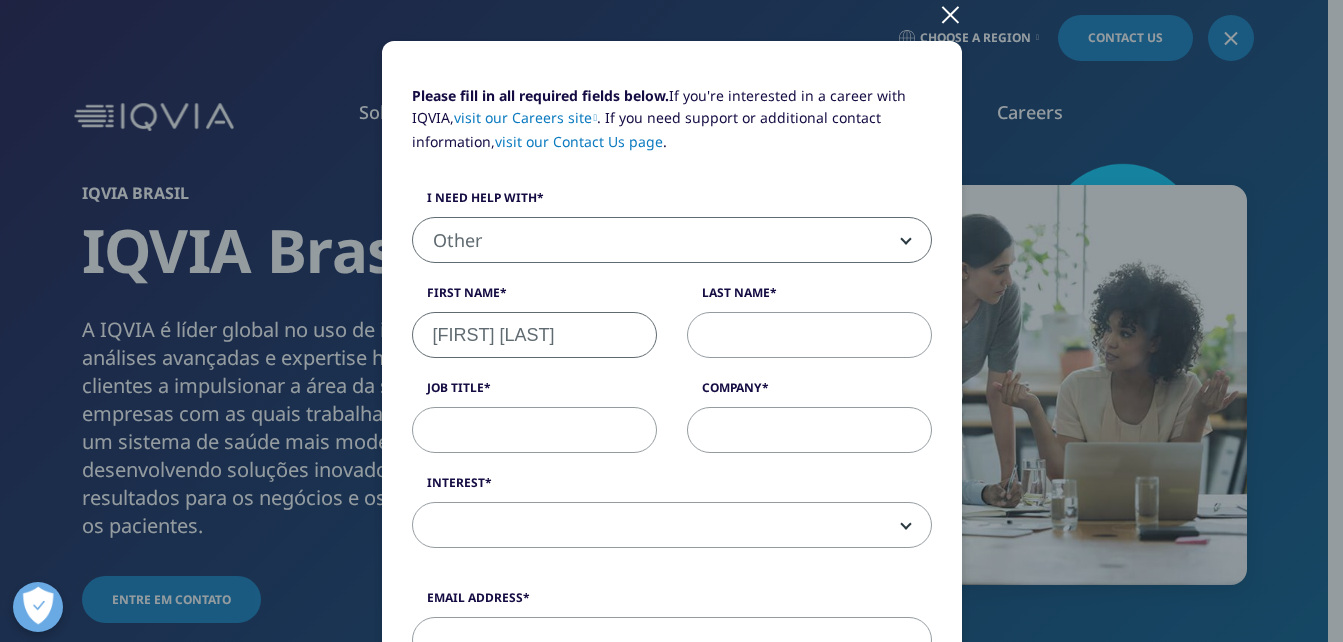 type on "[LAST]" 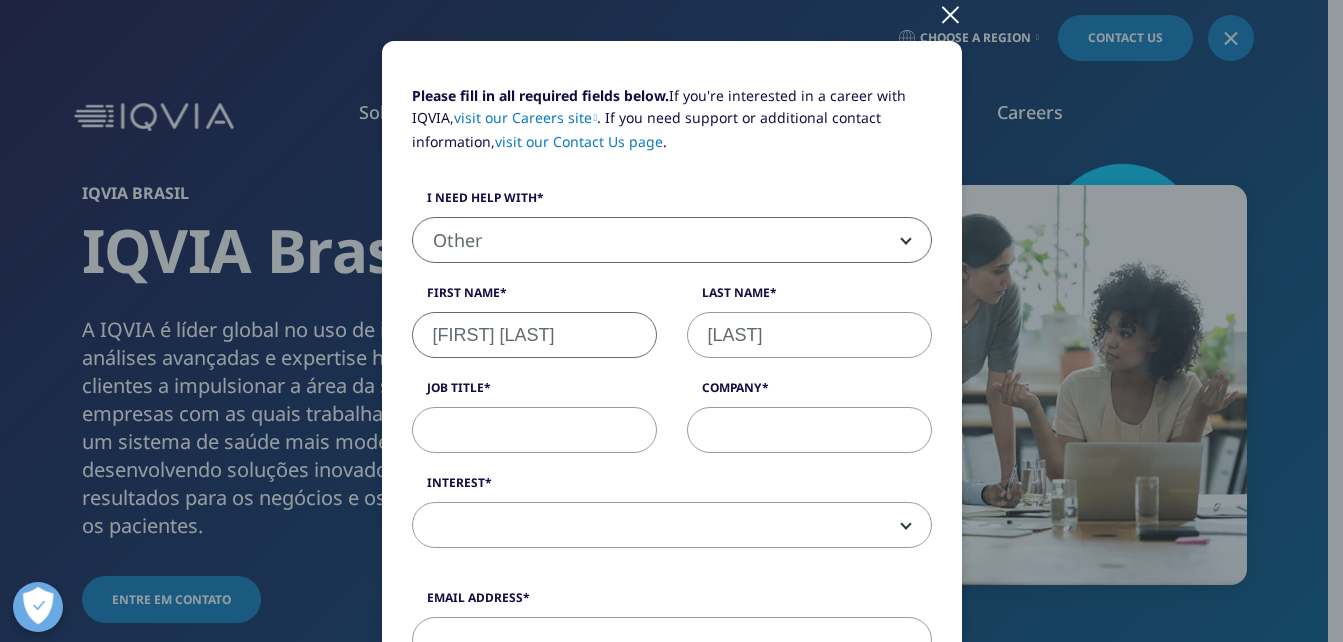 type on "Accounts Receivable Analyst" 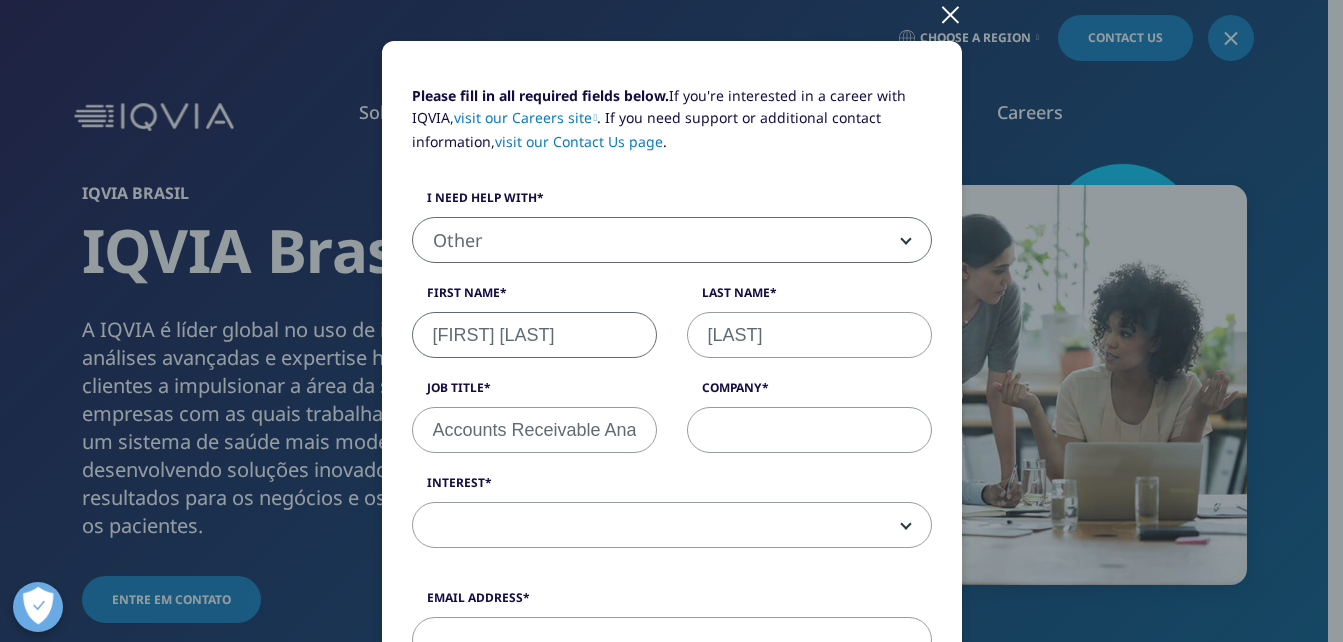 type on "[COMPANY]" 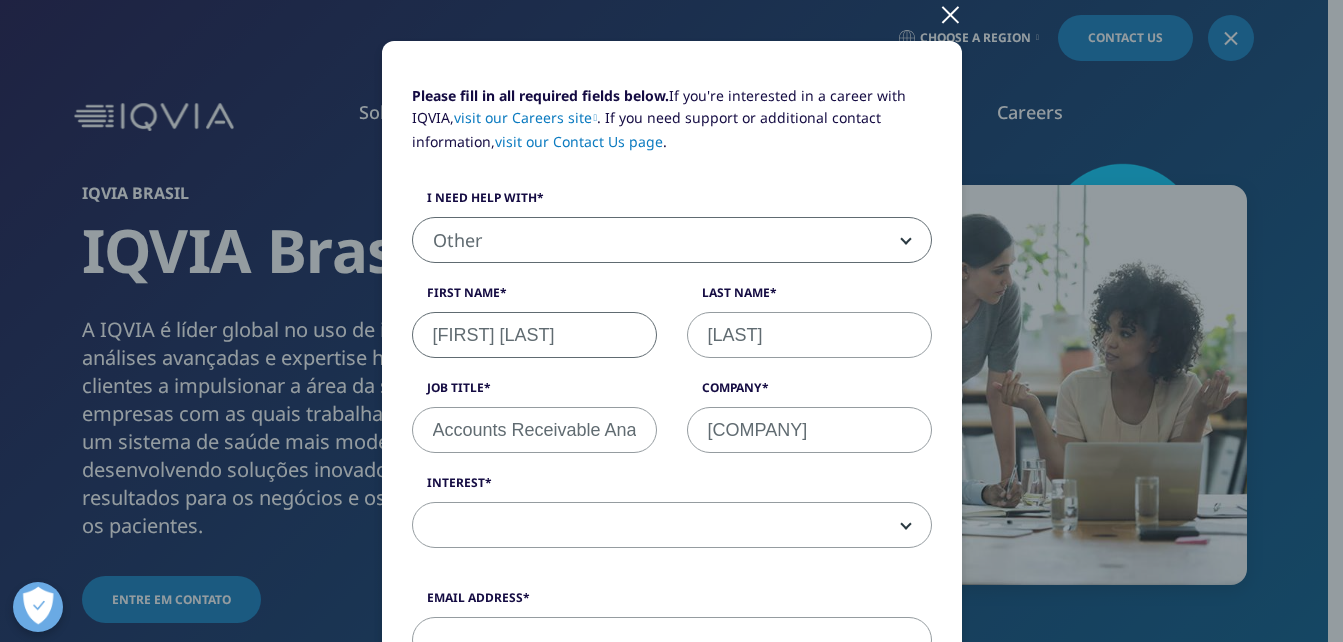 type on "[FIRST]_[LAST]@[EXAMPLE].com" 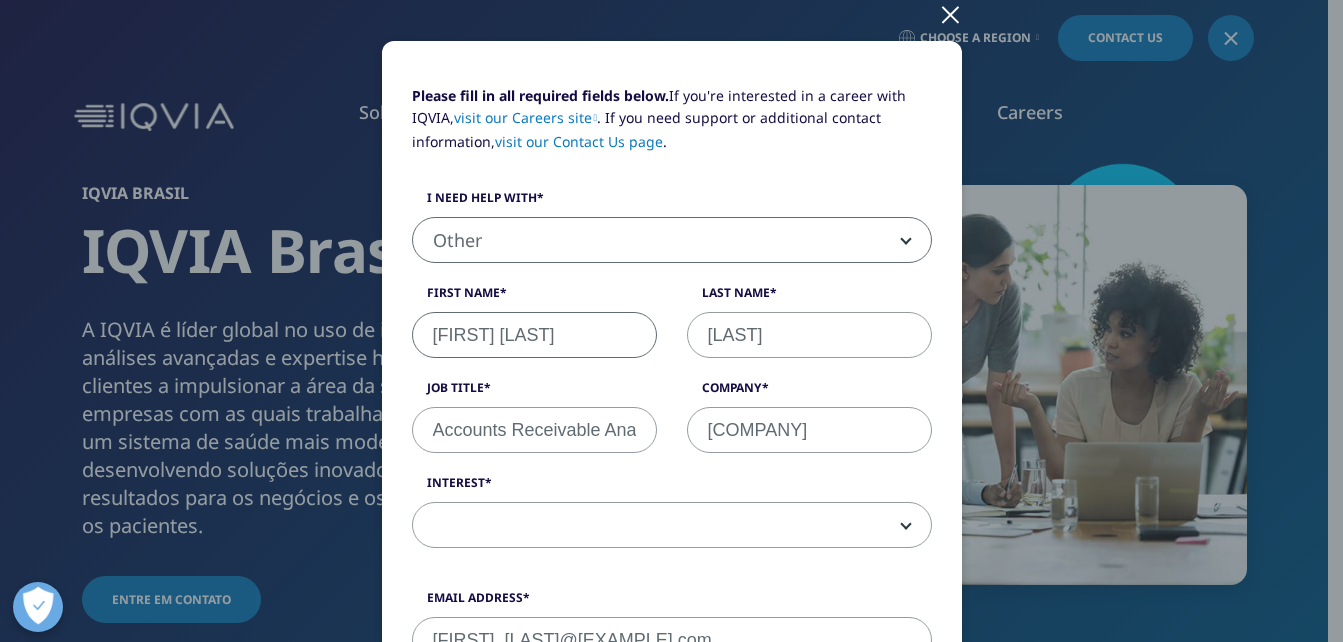 type on "[PHONE]" 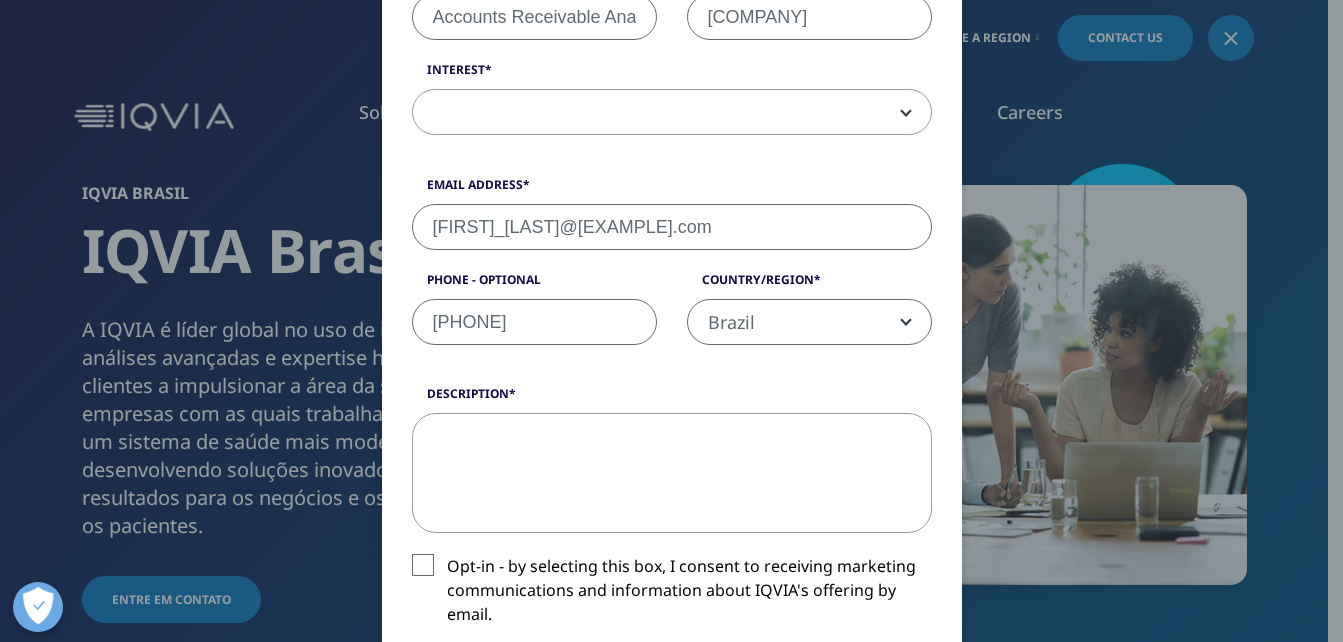 scroll, scrollTop: 64, scrollLeft: 0, axis: vertical 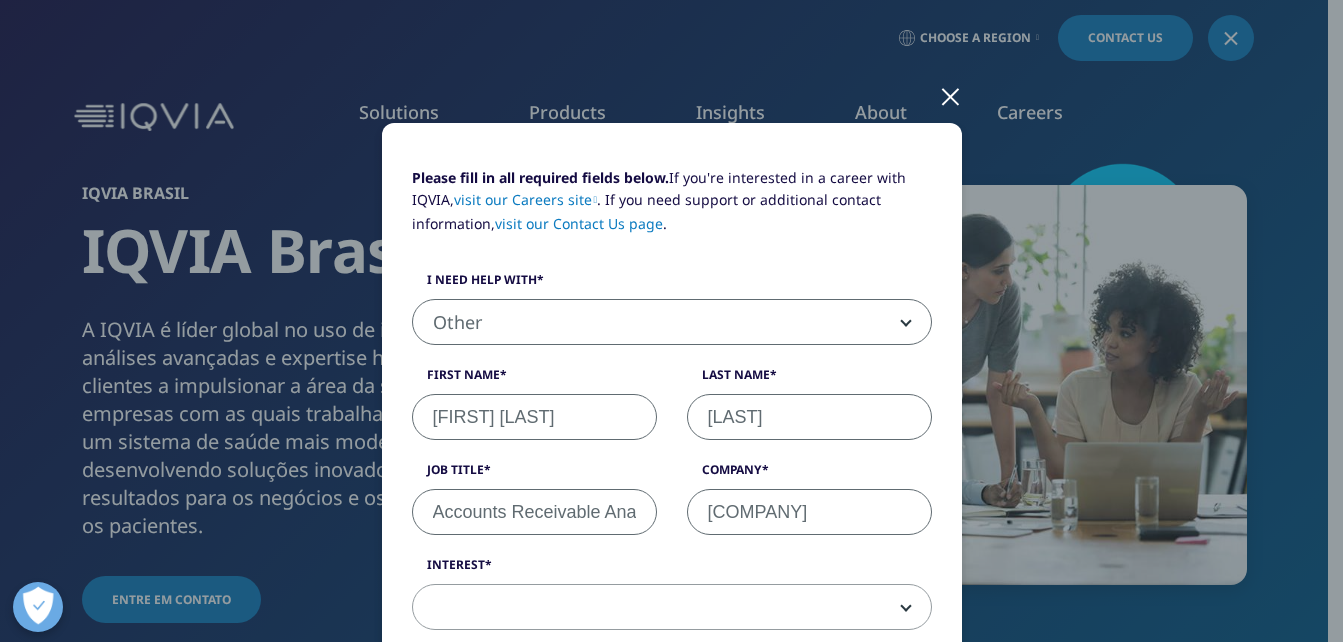 click at bounding box center [672, 608] 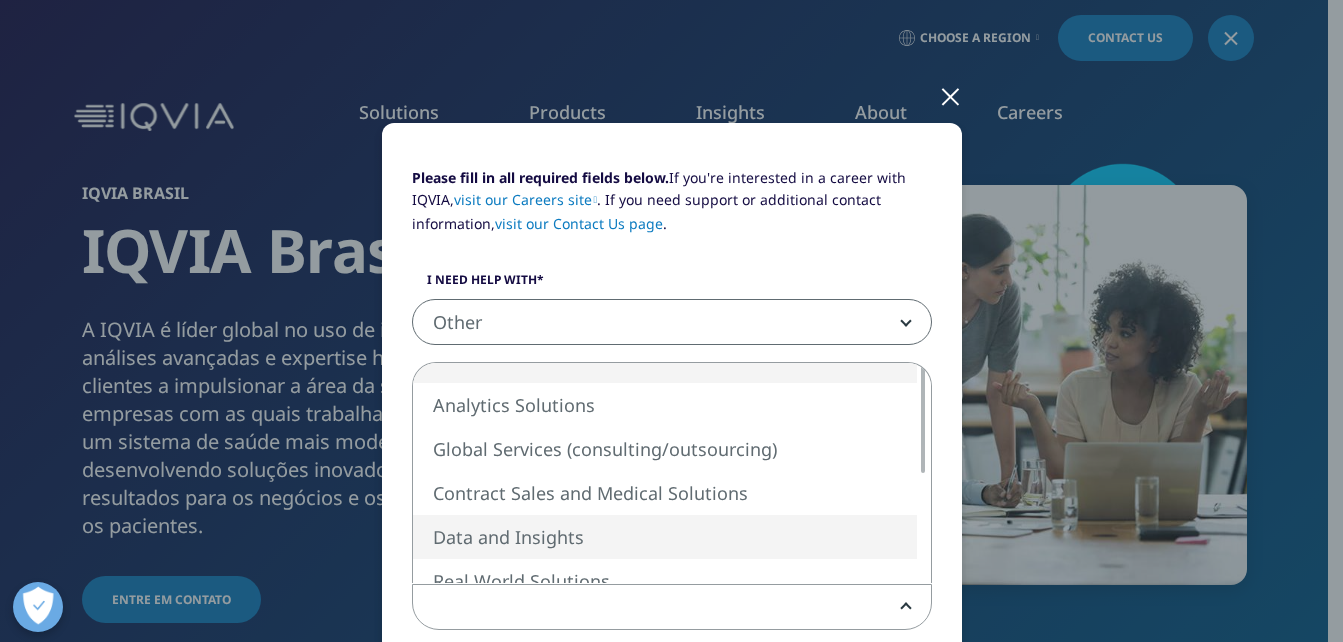 select on "Data and Insights" 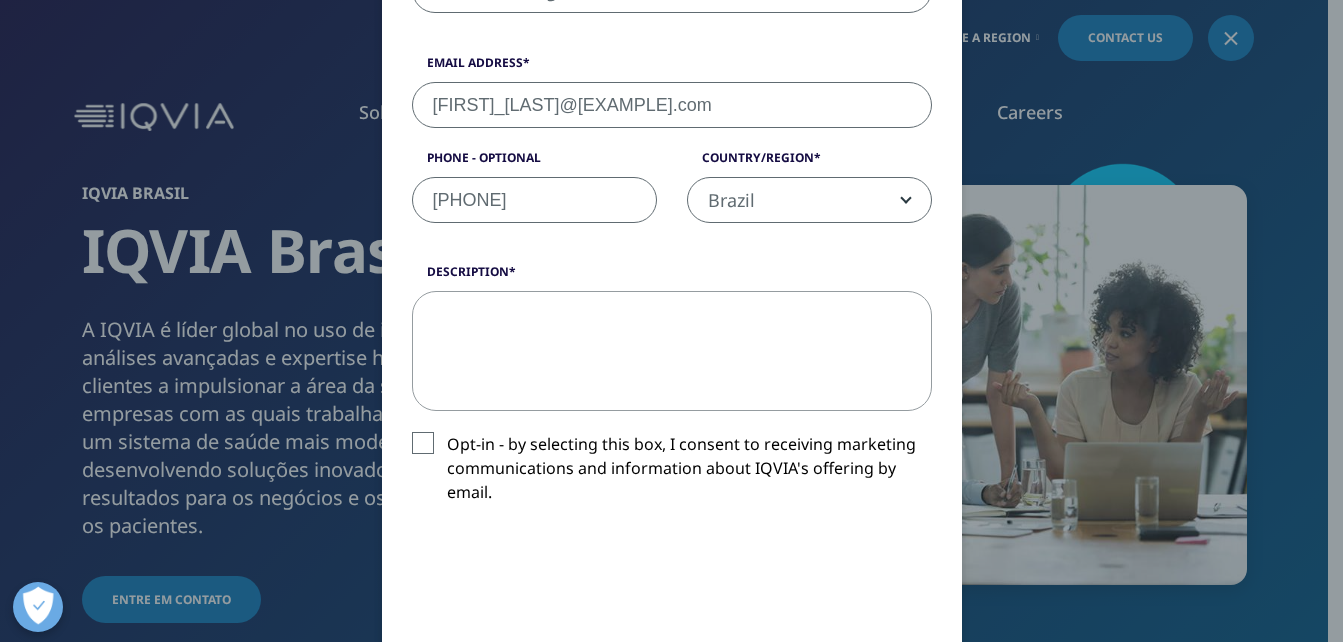 scroll, scrollTop: 684, scrollLeft: 0, axis: vertical 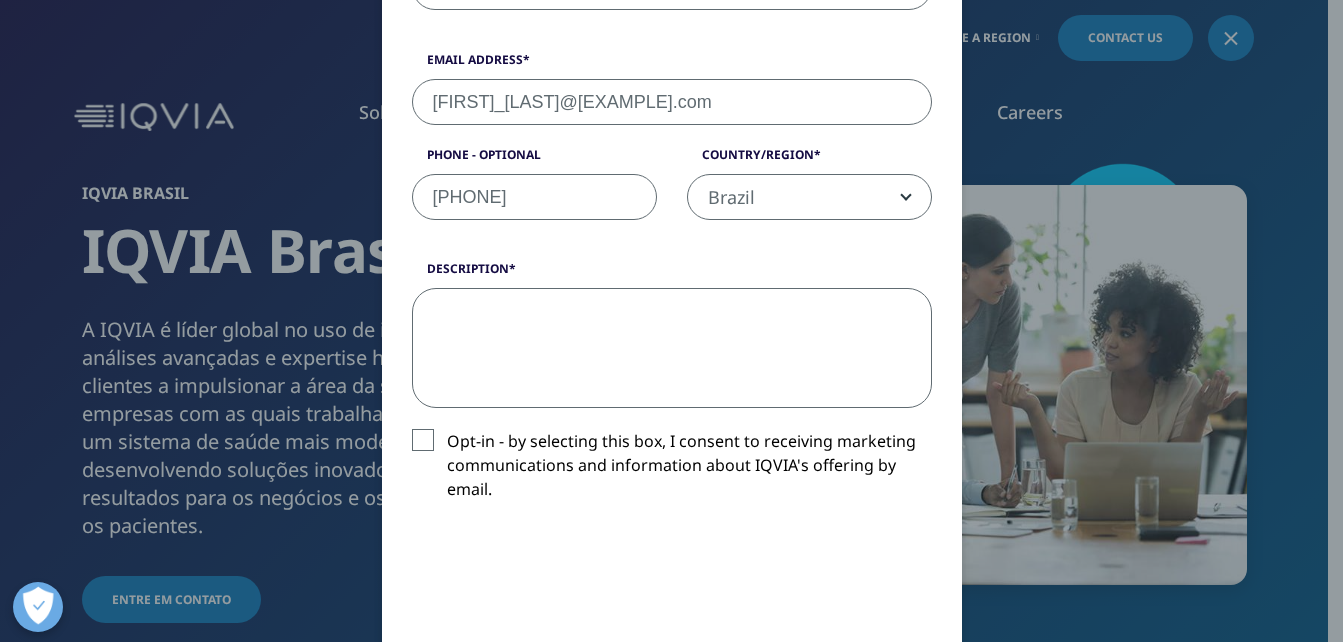 click on "Description" at bounding box center [672, 348] 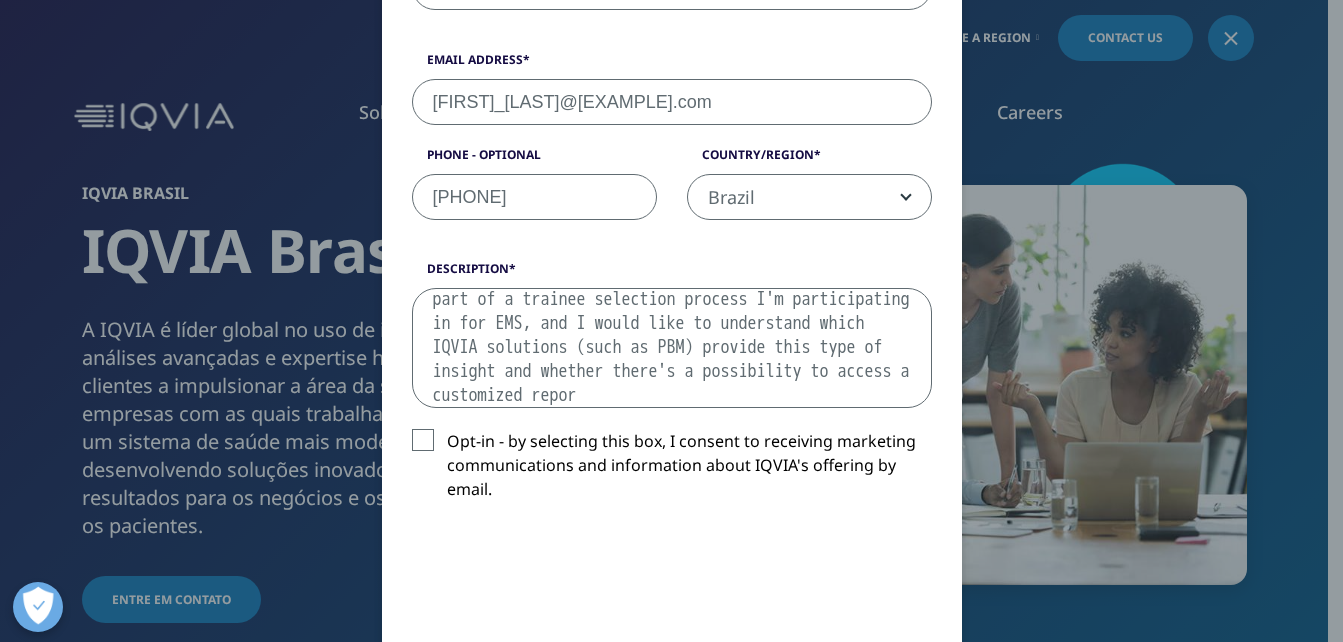 scroll, scrollTop: 108, scrollLeft: 0, axis: vertical 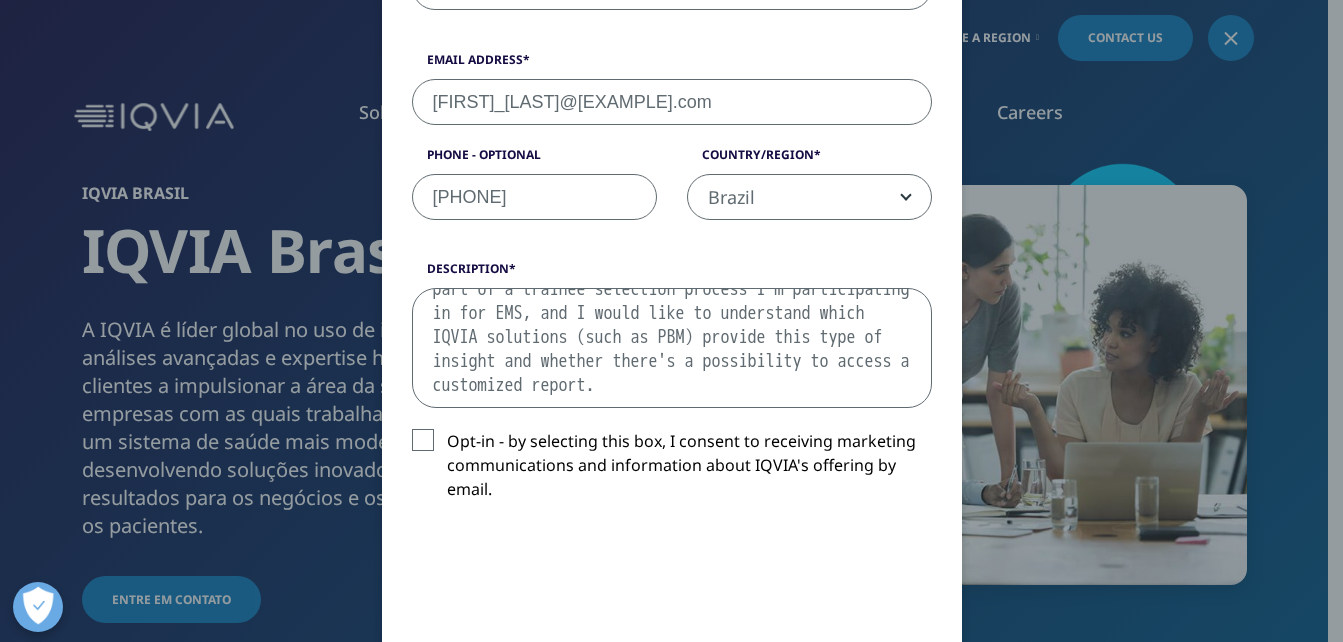 type on "I work at Raízen and I'm currently looking for pharmaceutical market data segmented by region in Brazil, particularly regarding EMS. This request is part of a trainee selection process I'm participating in for EMS, and I would like to understand which IQVIA solutions (such as PBM) provide this type of insight and whether there's a possibility to access a customized report." 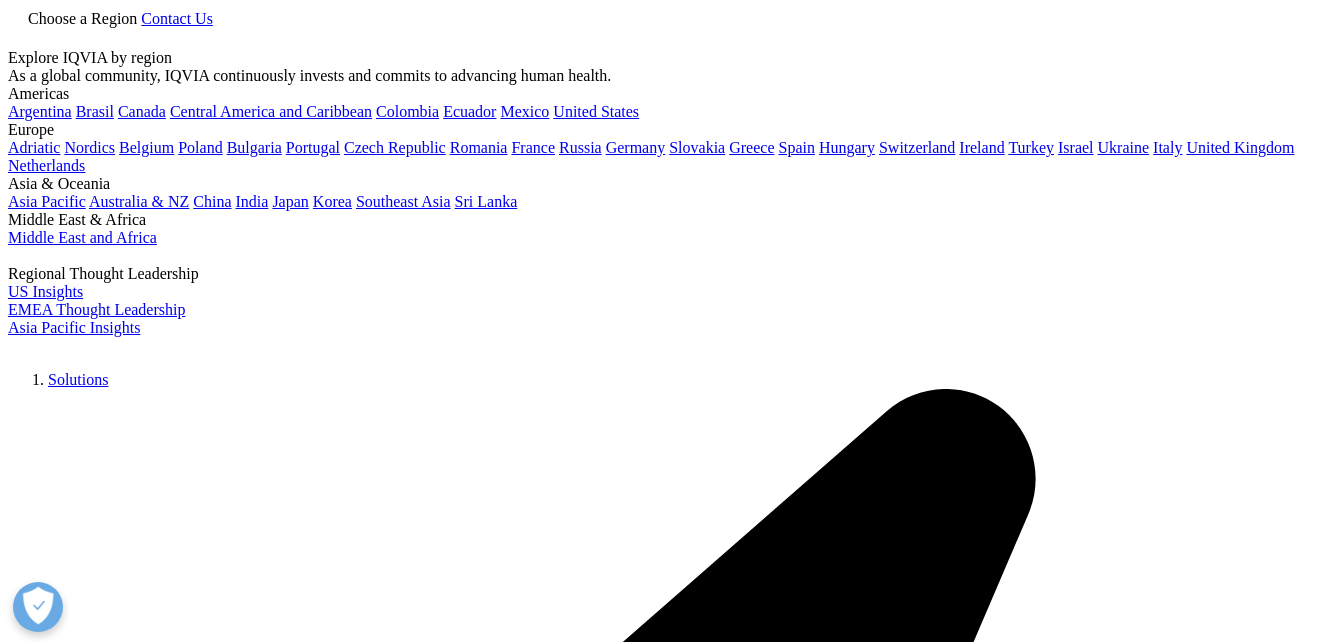 scroll, scrollTop: 0, scrollLeft: 0, axis: both 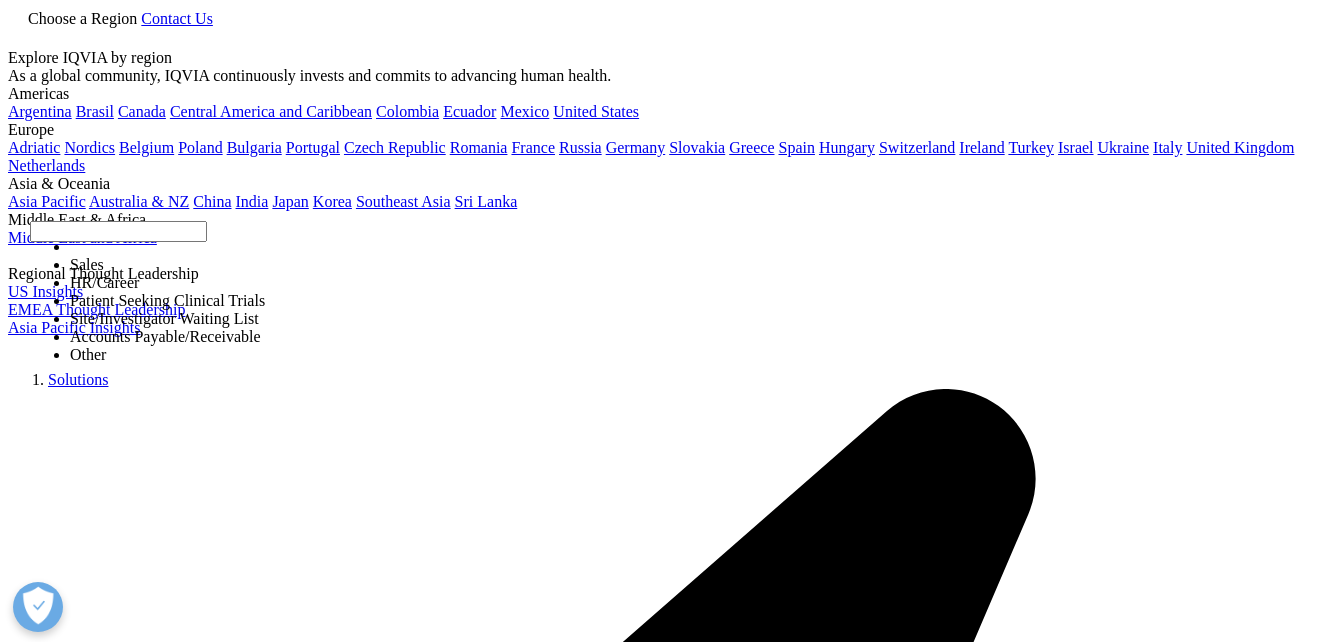click on "Please fill in all required fields below.  If you're interested in a career with IQVIA,  visit our Careers site . If you need support or additional contact information,  visit our Contact Us page .
I need help with
Sales
HR/Career
Patient Seeking Clinical Trials
Site/Investigator Waiting List
Accounts Payable/Receivable
Other
First Name
Last Name
Job Title
Company
Interest
Analytics Solutions
Global Services (consulting/outsourcing)
Contract Sales and Medical Solutions
Data and Insights
Real World Solutions
Research and Development Solutions
Technology Solutions
Commercialization
Safety, Regulatory, Quality, Commercial Compliance and Med Info
Email Address
Phone - Optional
Country/Region" at bounding box center [671, 20023] 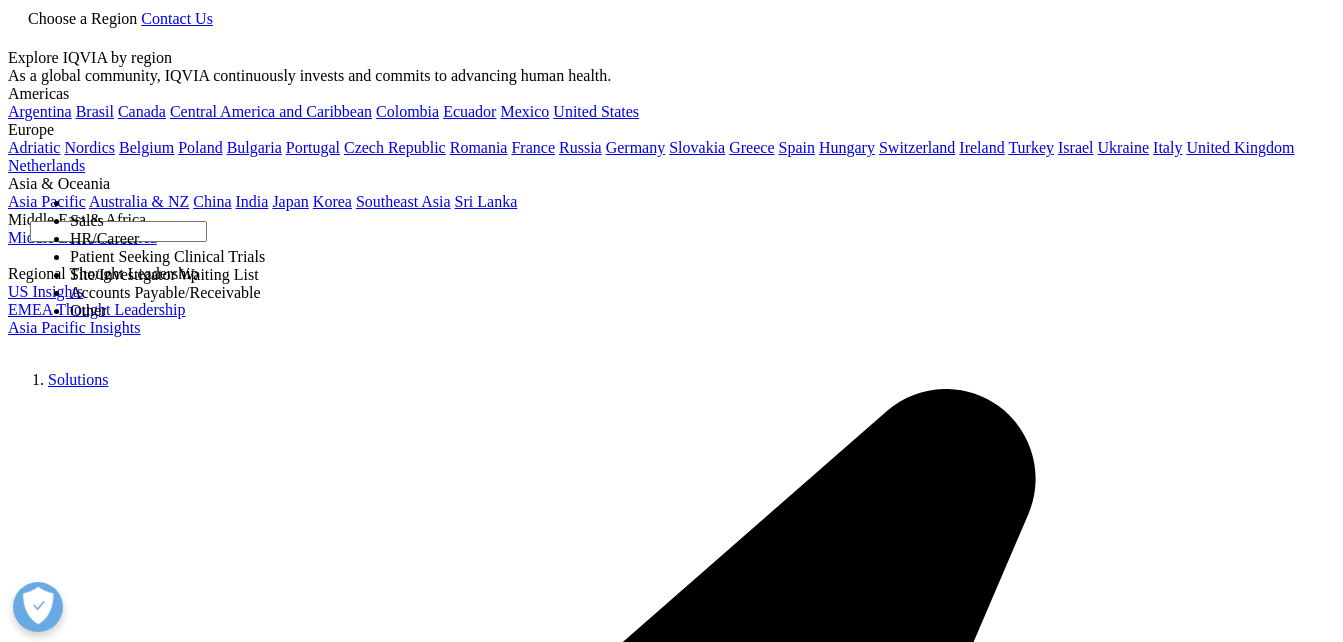 select on "Other" 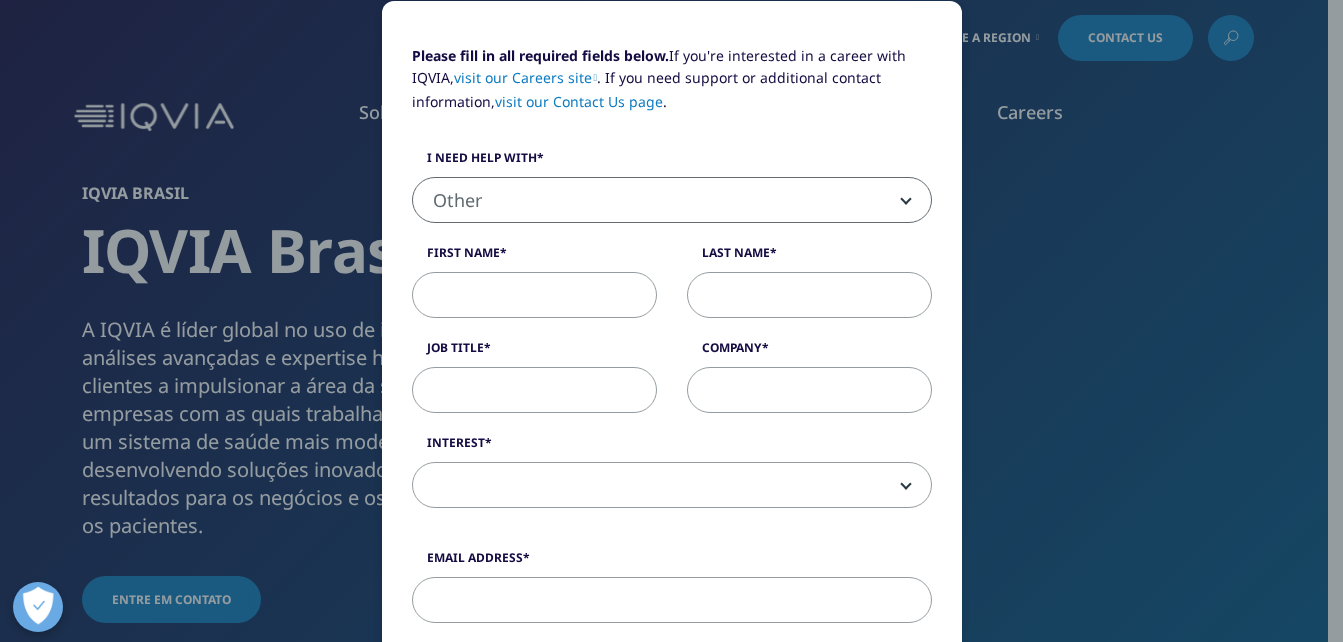 scroll, scrollTop: 198, scrollLeft: 0, axis: vertical 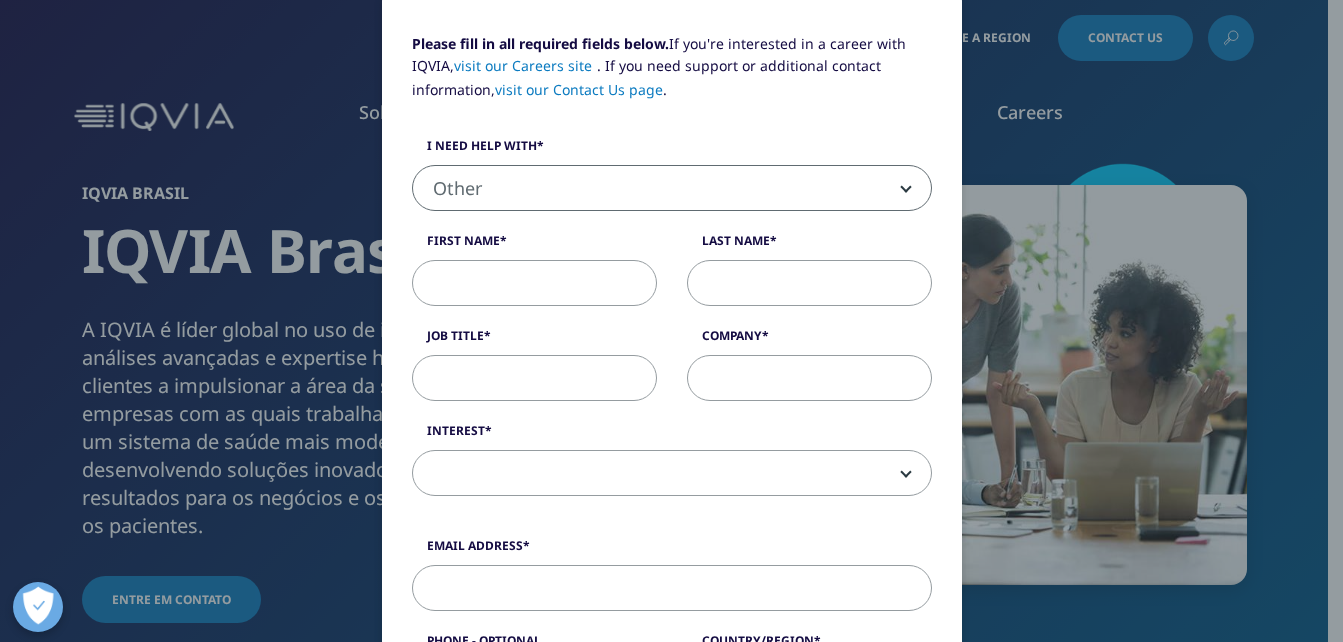 click on "Please fill in all required fields below.  If you're interested in a career with IQVIA,  visit our Careers site . If you need support or additional contact information,  visit our Contact Us page .
I need help with
Sales
HR/Career
Patient Seeking Clinical Trials
Site/Investigator Waiting List
Accounts Payable/Receivable
Other
Other
First Name
Last Name
Job Title
Company
Interest
Analytics Solutions
Global Services (consulting/outsourcing)
Contract Sales and Medical Solutions
Data and Insights
Real World Solutions
Research and Development Solutions
Technology Solutions
Commercialization
Safety, Regulatory, Quality, Commercial Compliance and Med Info" at bounding box center (672, 275) 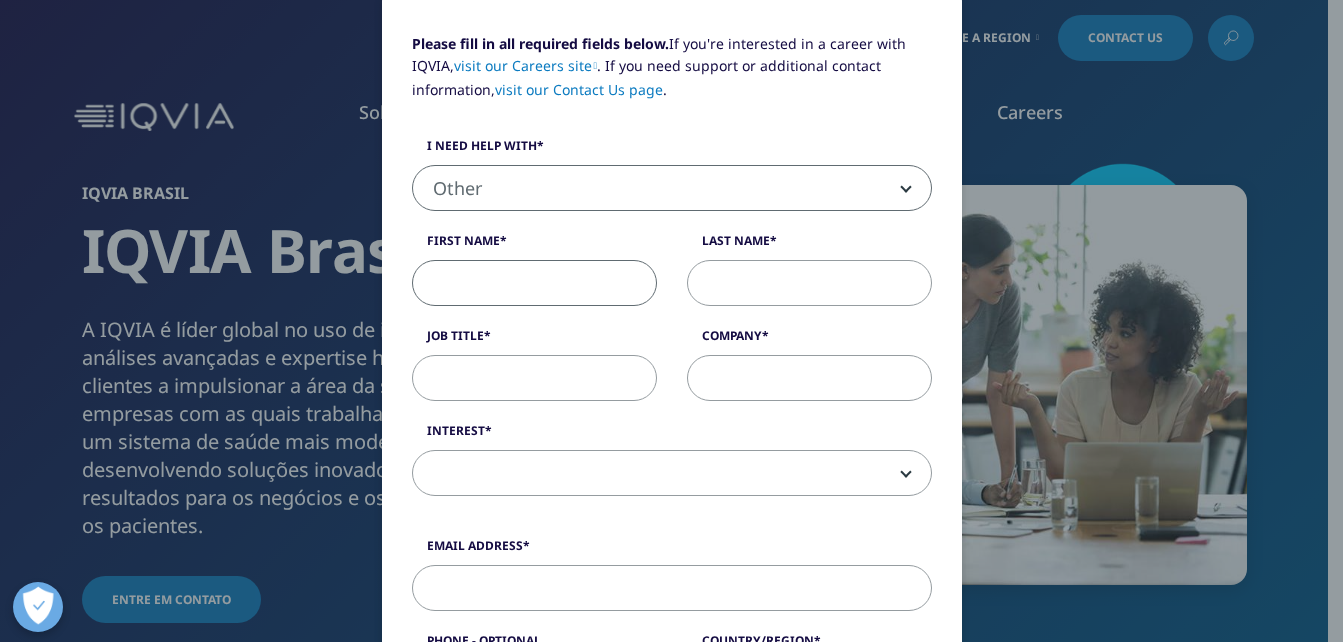 click on "First Name" at bounding box center (534, 283) 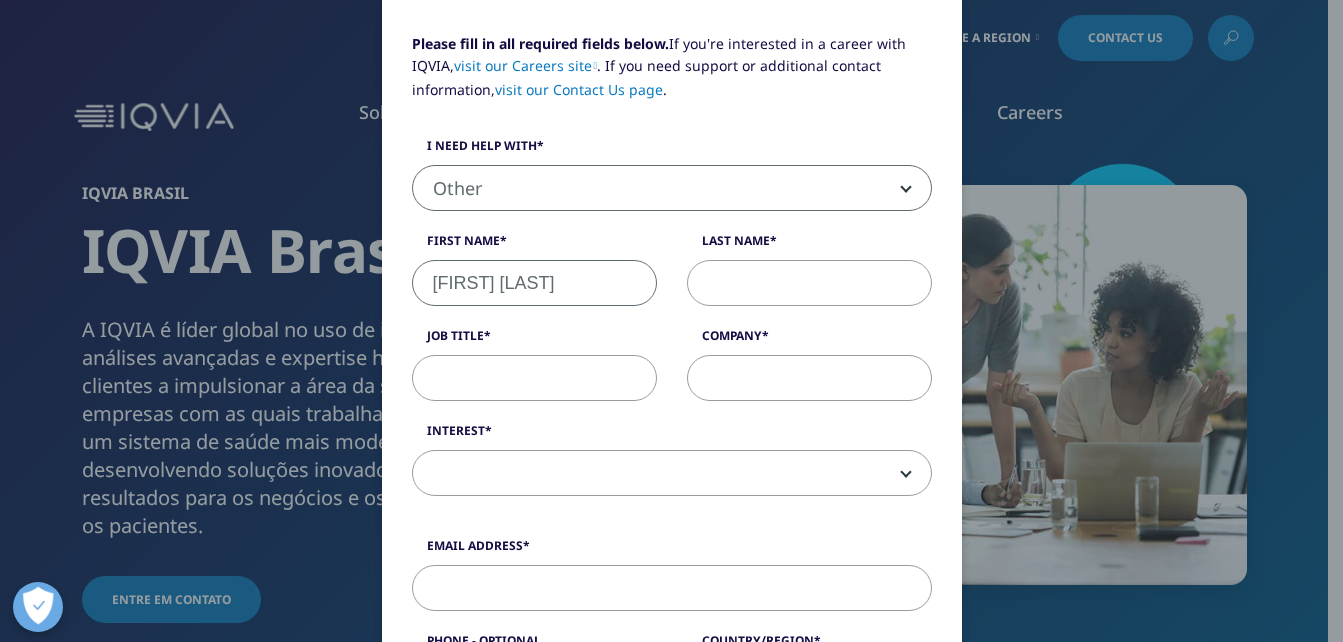 type on "[LAST]" 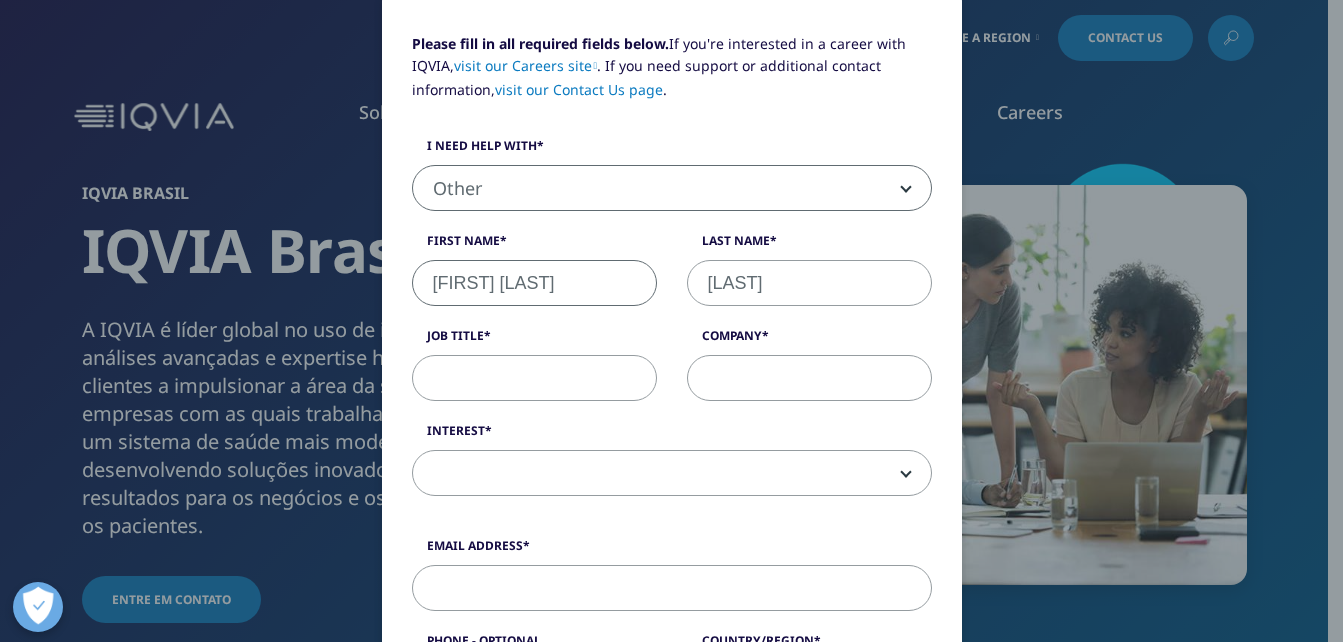 type on "Accounts Receivable Analyst" 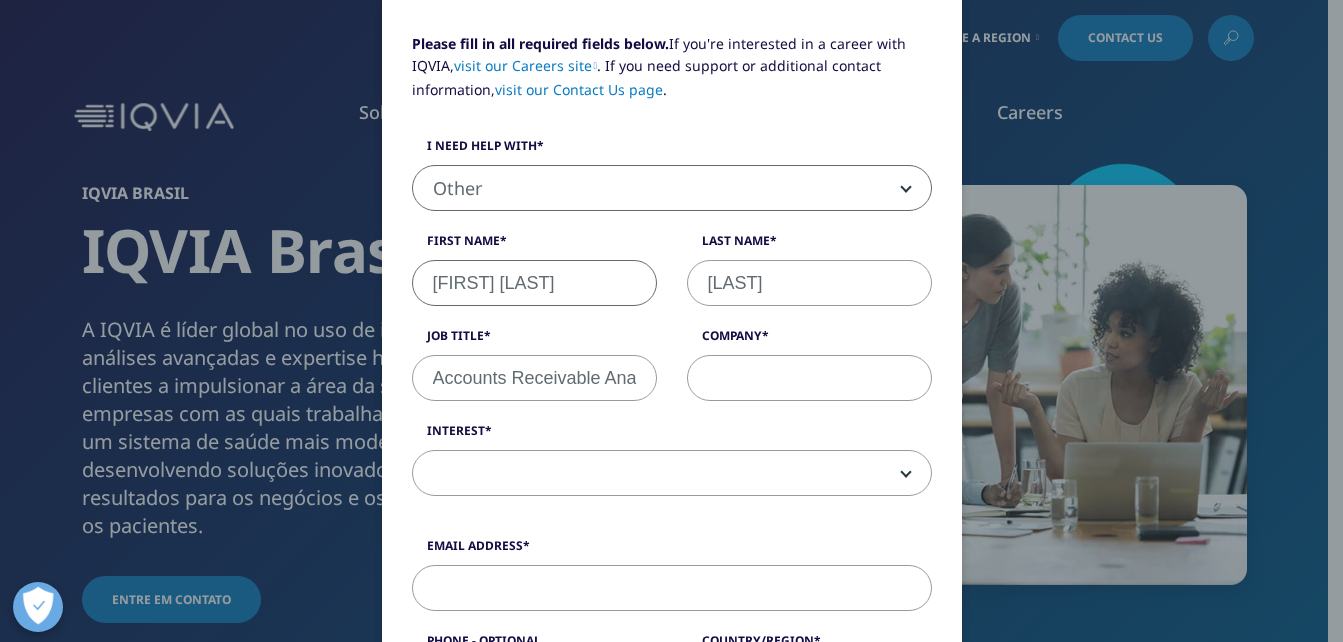 type on "[COMPANY]" 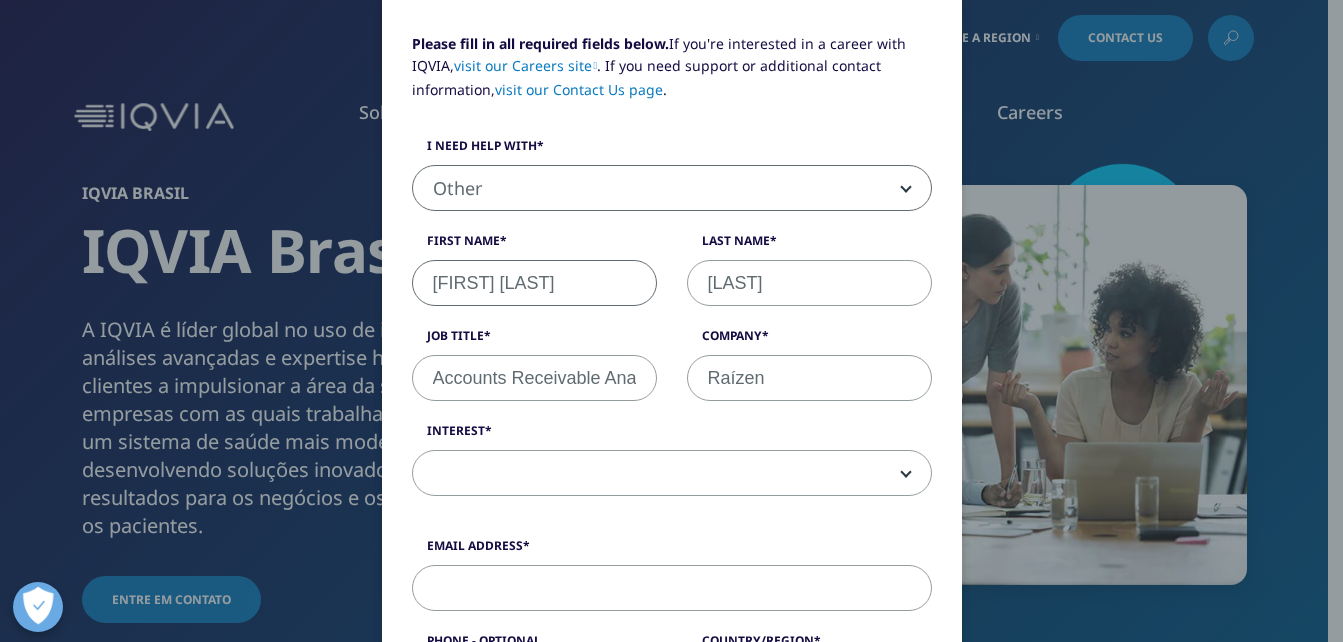 type on "[FIRST]_[LAST]@[EXAMPLE].com" 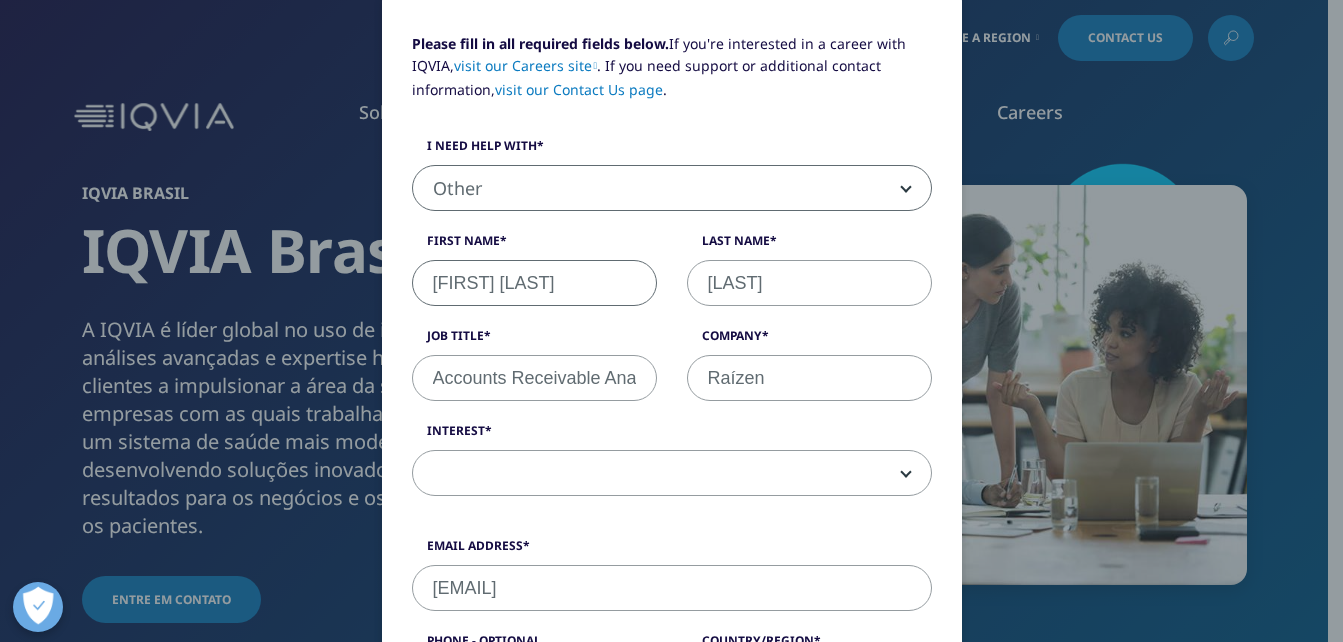 type on "[PHONE]" 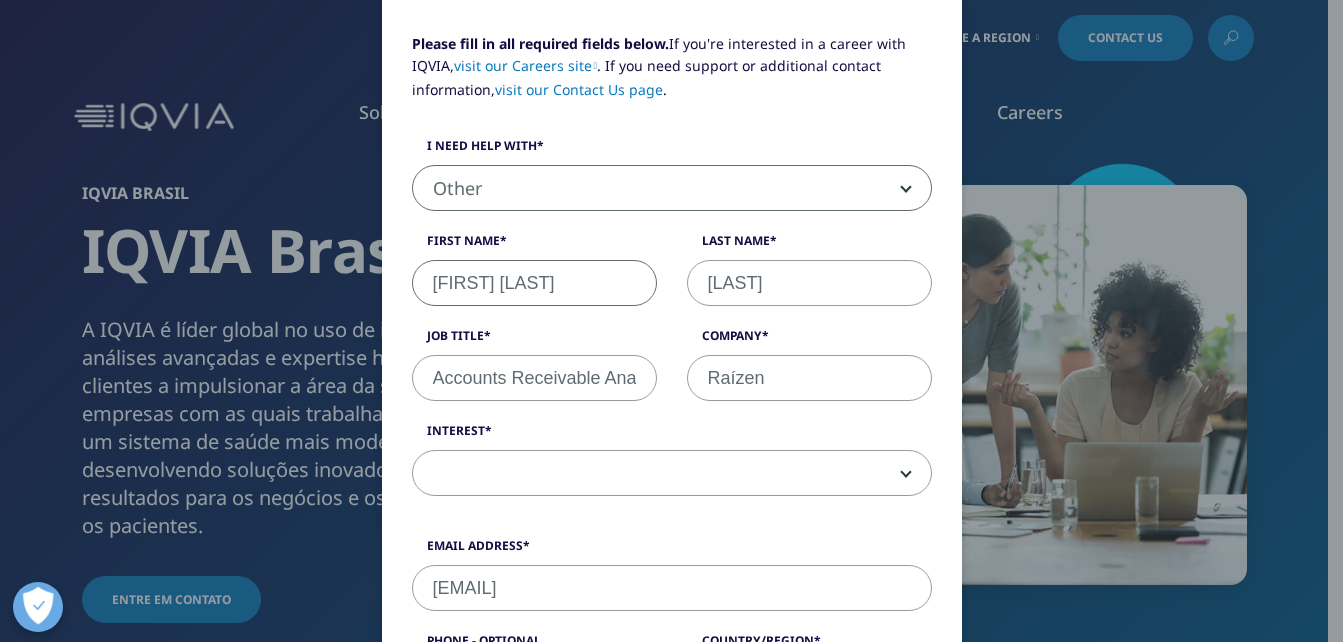 select on "Brazil" 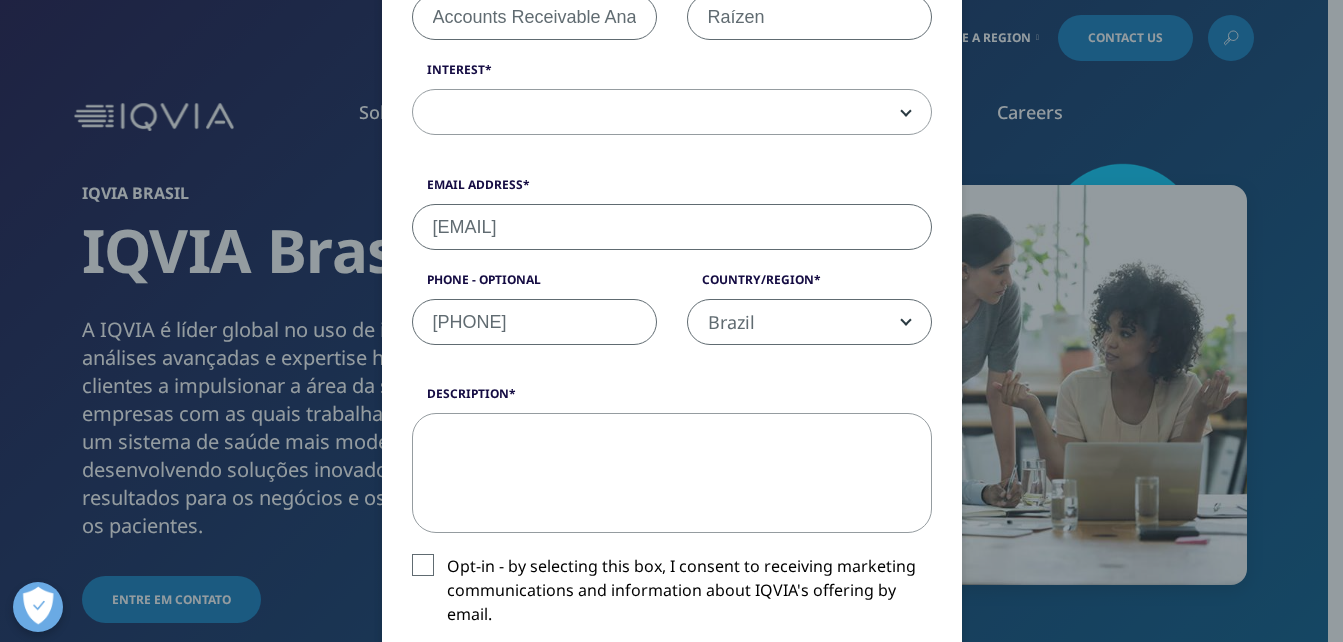 scroll, scrollTop: 64, scrollLeft: 0, axis: vertical 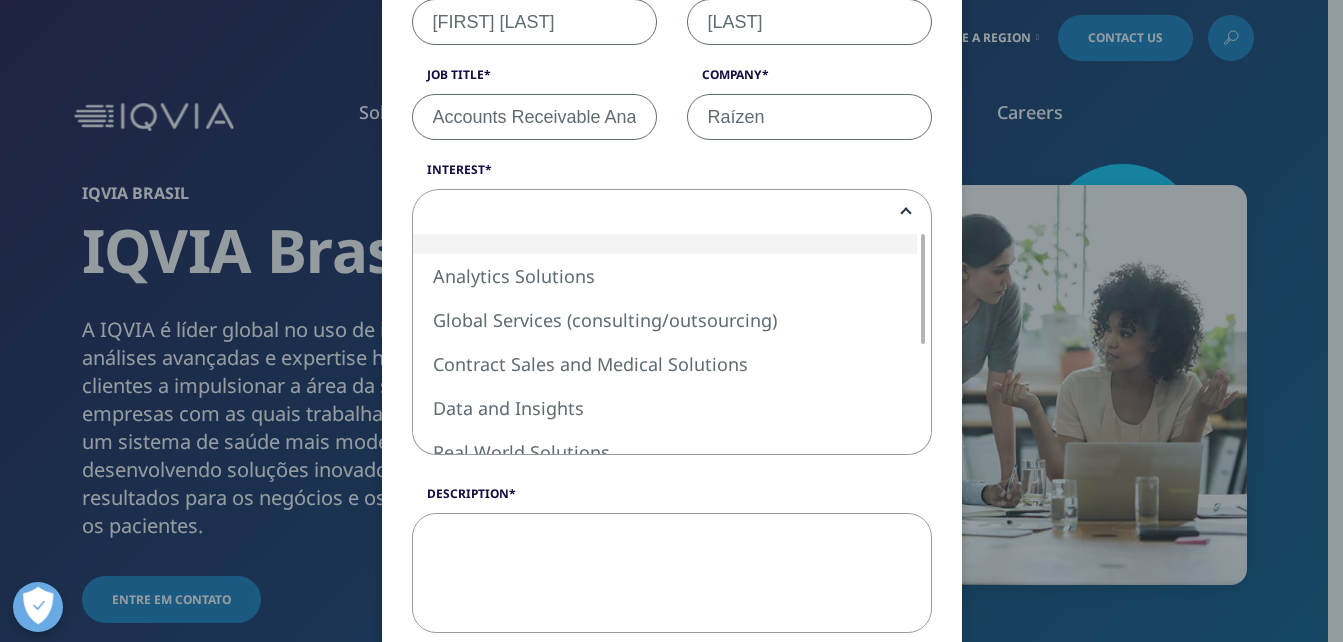 click at bounding box center (902, 212) 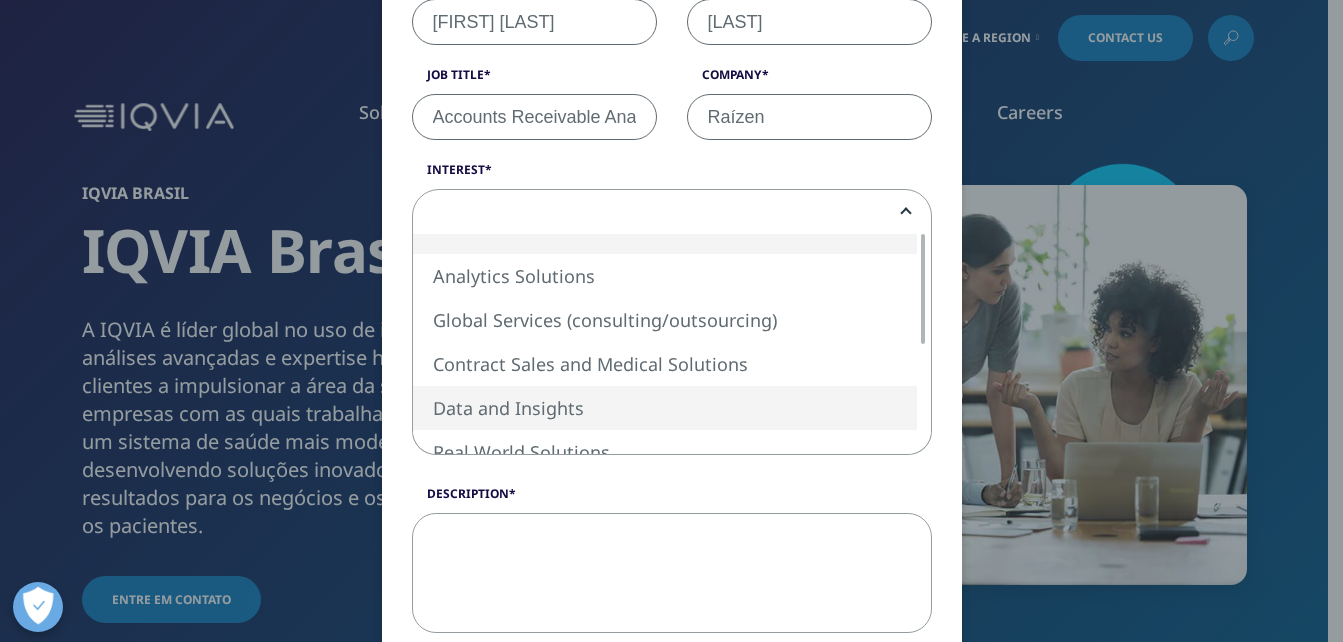 select on "Data and Insights" 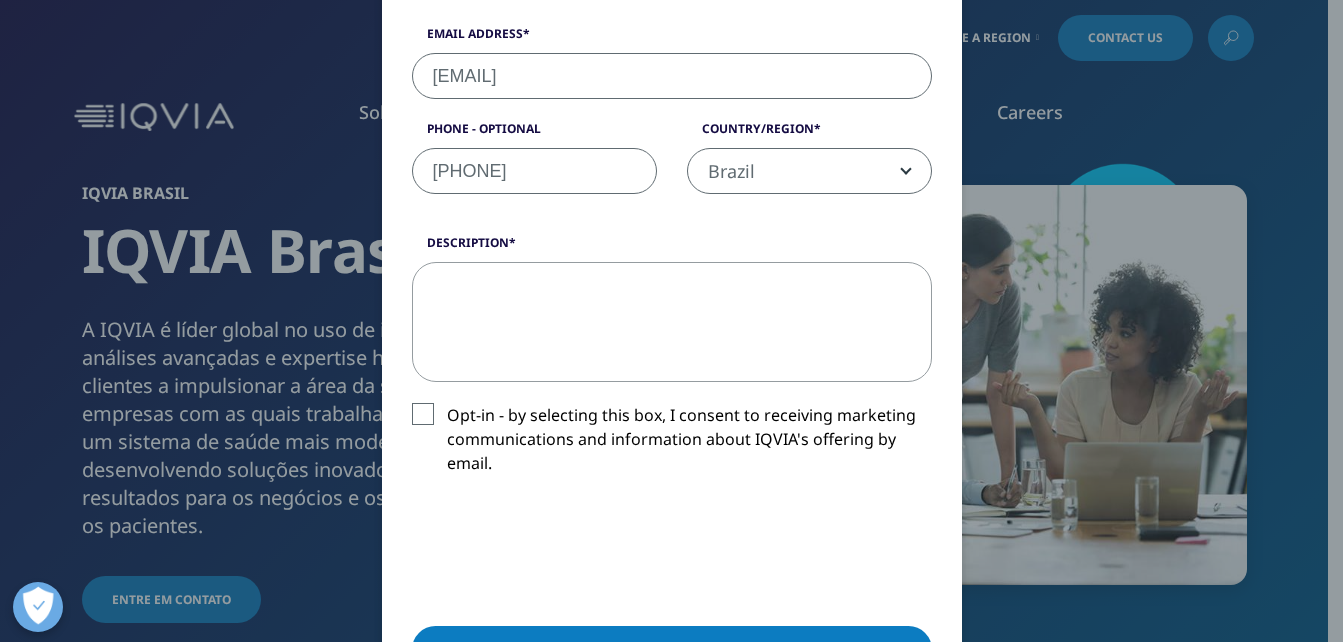 scroll, scrollTop: 716, scrollLeft: 0, axis: vertical 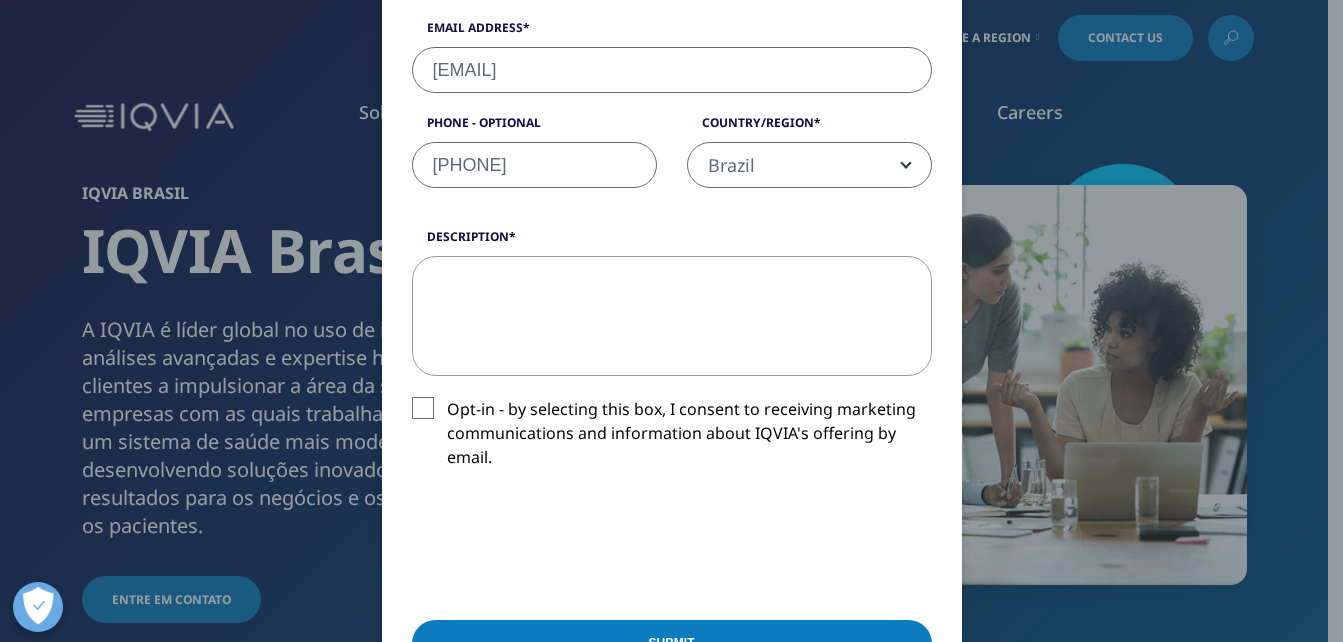 click on "Description" at bounding box center (672, 316) 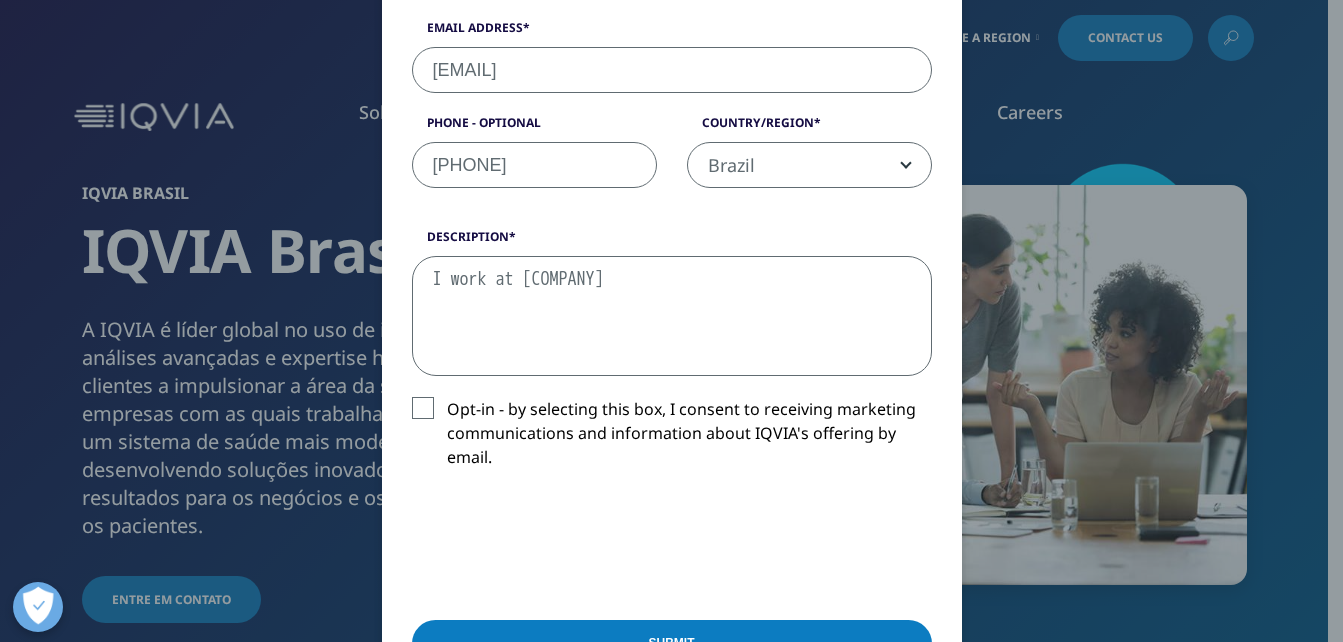 drag, startPoint x: 561, startPoint y: 325, endPoint x: 492, endPoint y: 317, distance: 69.46222 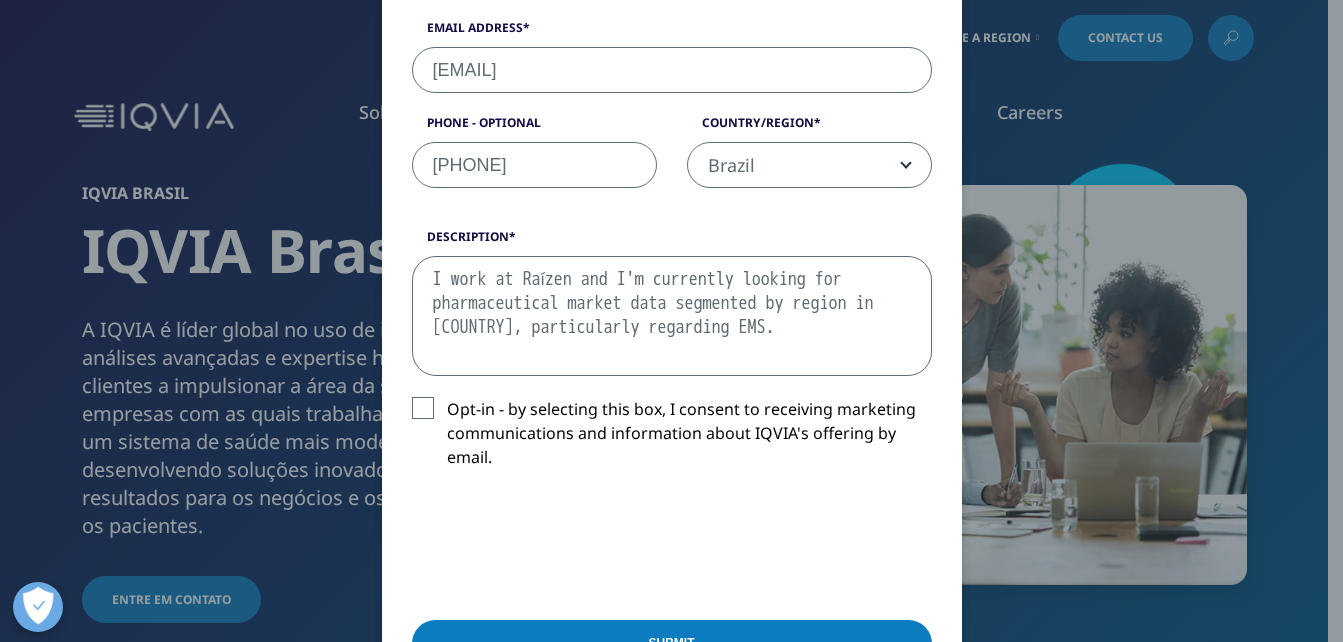 drag, startPoint x: 680, startPoint y: 312, endPoint x: 825, endPoint y: 348, distance: 149.40215 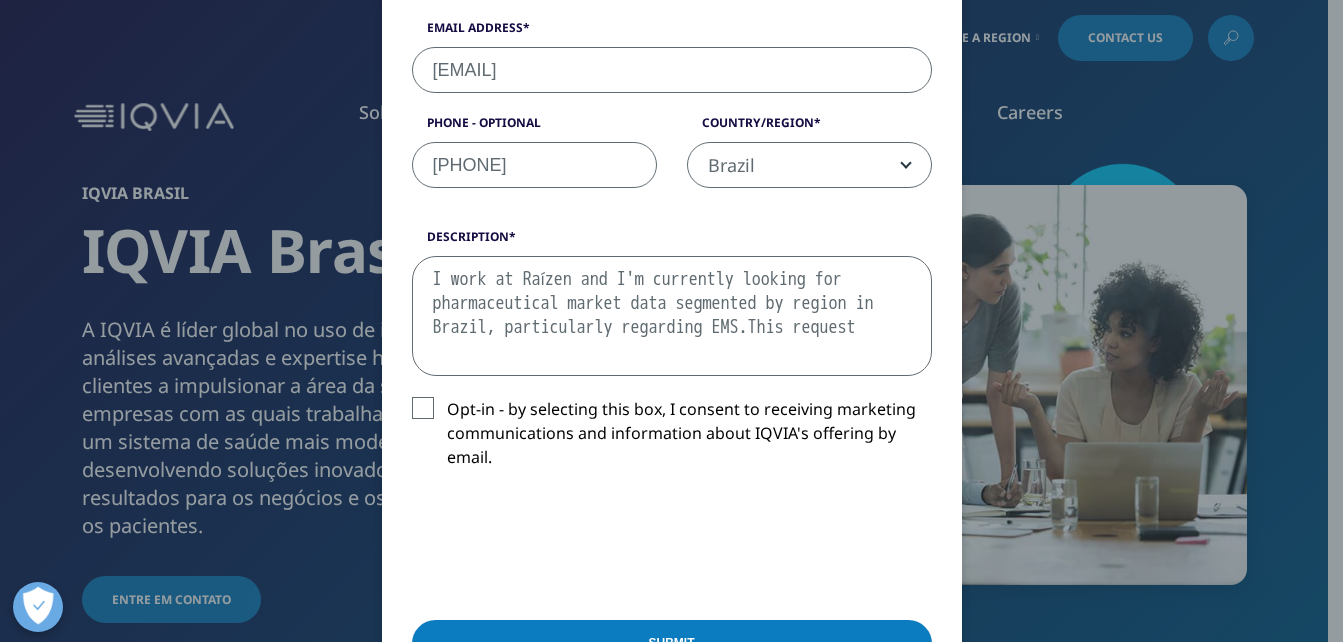 click on "I work at Raízen and I'm currently looking for pharmaceutical market data segmented by region in Brazil, particularly regarding EMS.This request" at bounding box center [672, 316] 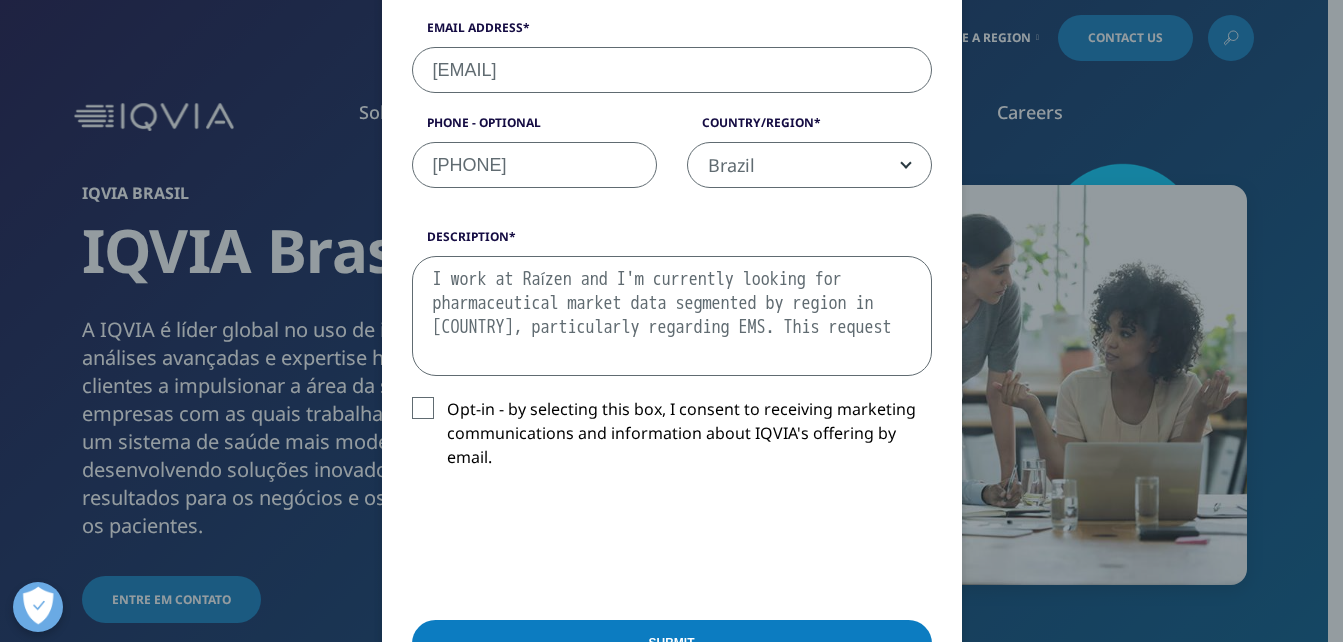click on "I work at Raízen and I'm currently looking for pharmaceutical market data segmented by region in Brazil, particularly regarding EMS. This request" at bounding box center (672, 316) 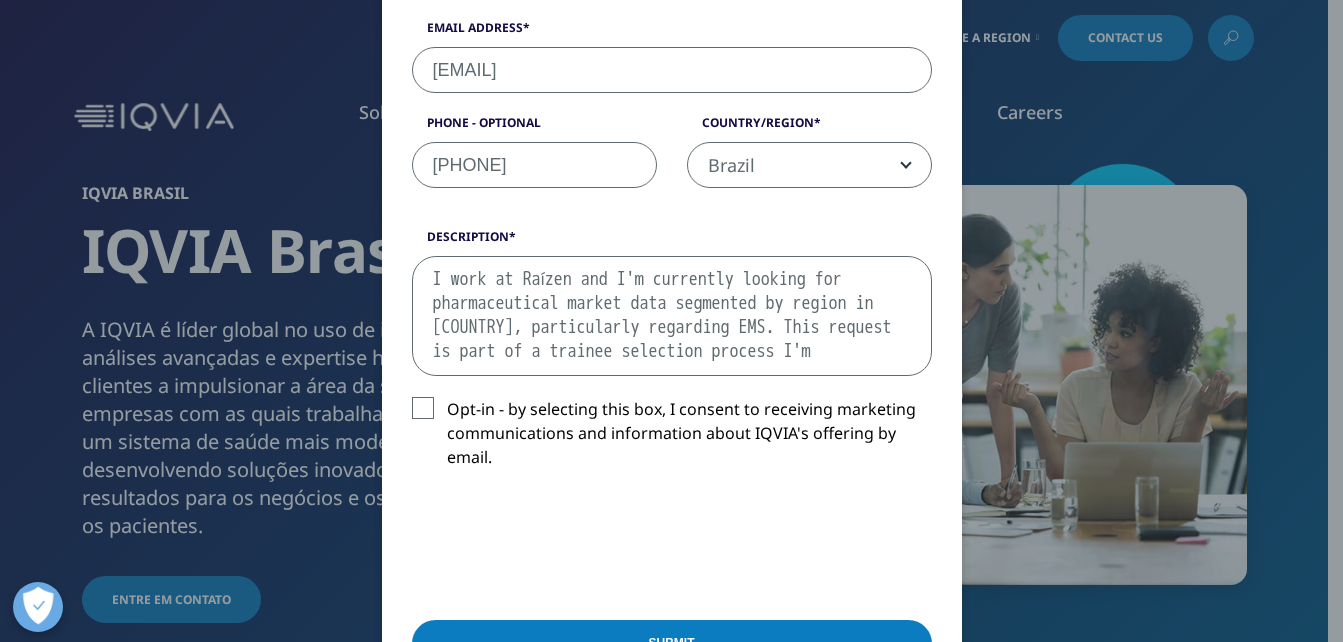 scroll, scrollTop: 12, scrollLeft: 0, axis: vertical 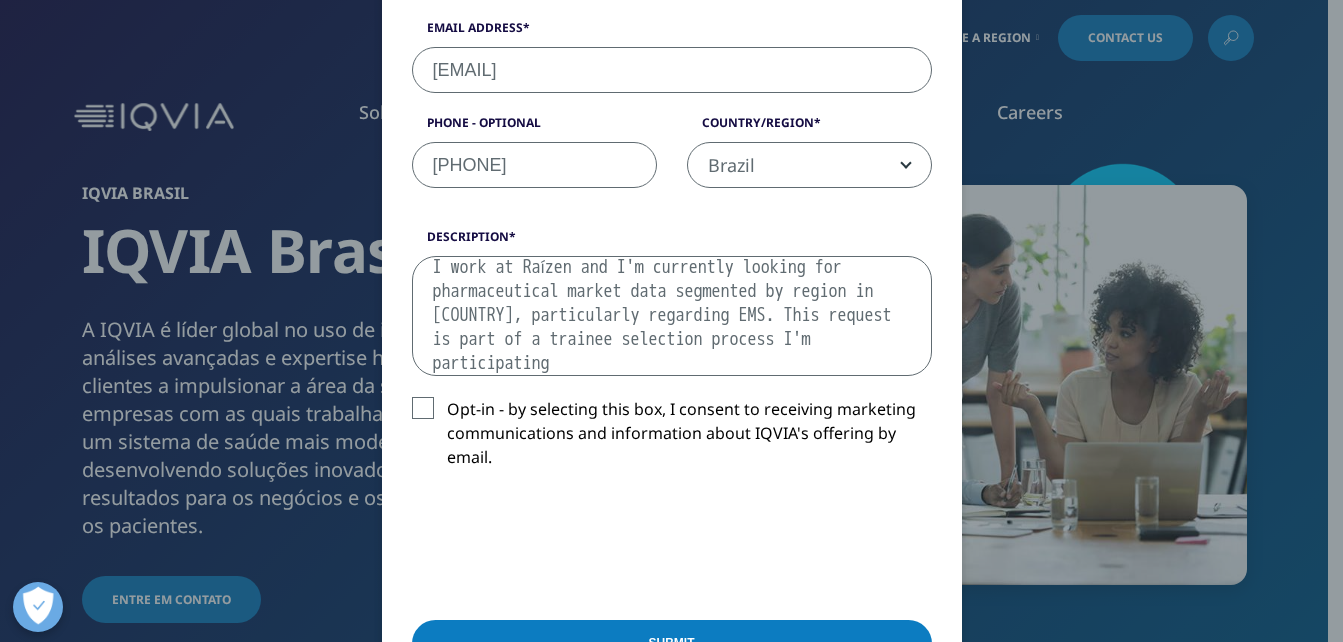 drag, startPoint x: 626, startPoint y: 346, endPoint x: 463, endPoint y: 287, distance: 173.34937 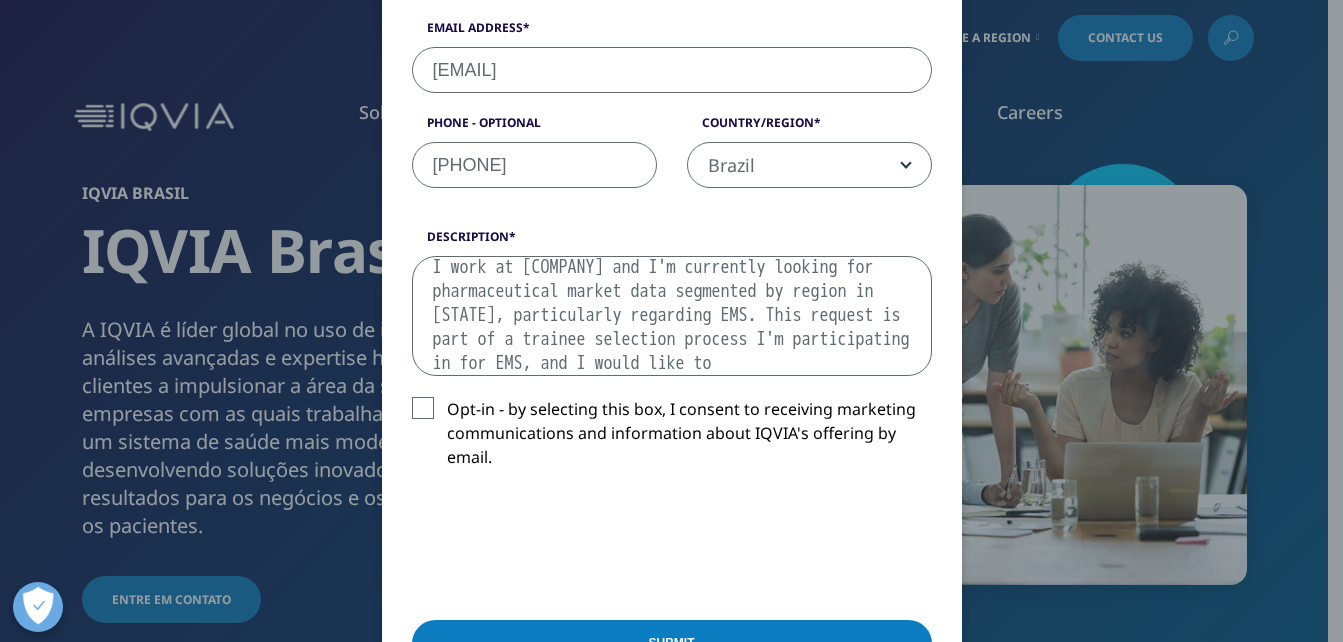 scroll, scrollTop: 36, scrollLeft: 0, axis: vertical 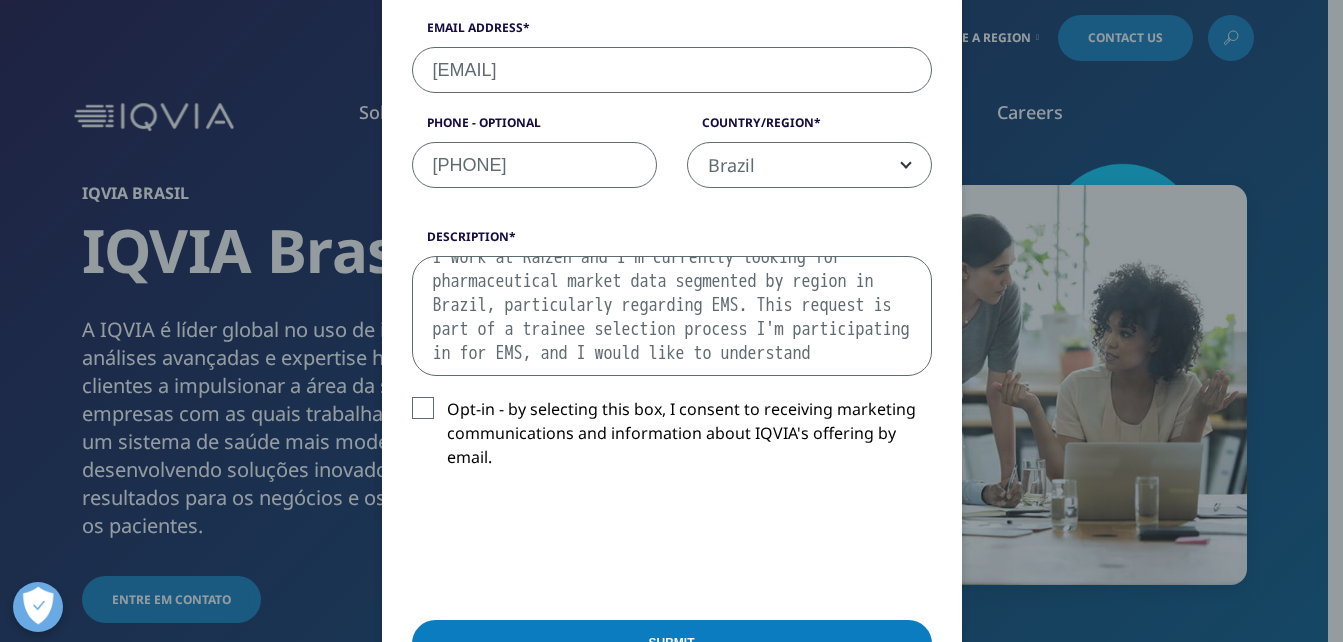 drag, startPoint x: 601, startPoint y: 364, endPoint x: 346, endPoint y: 216, distance: 294.83725 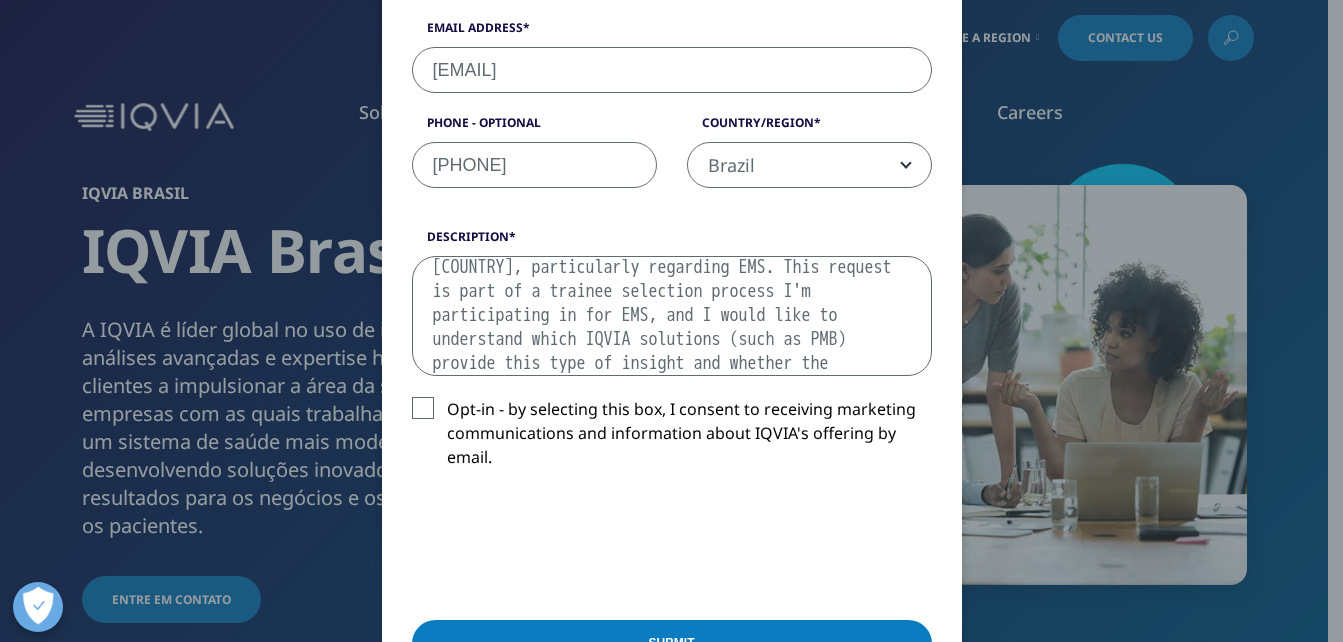 scroll, scrollTop: 84, scrollLeft: 0, axis: vertical 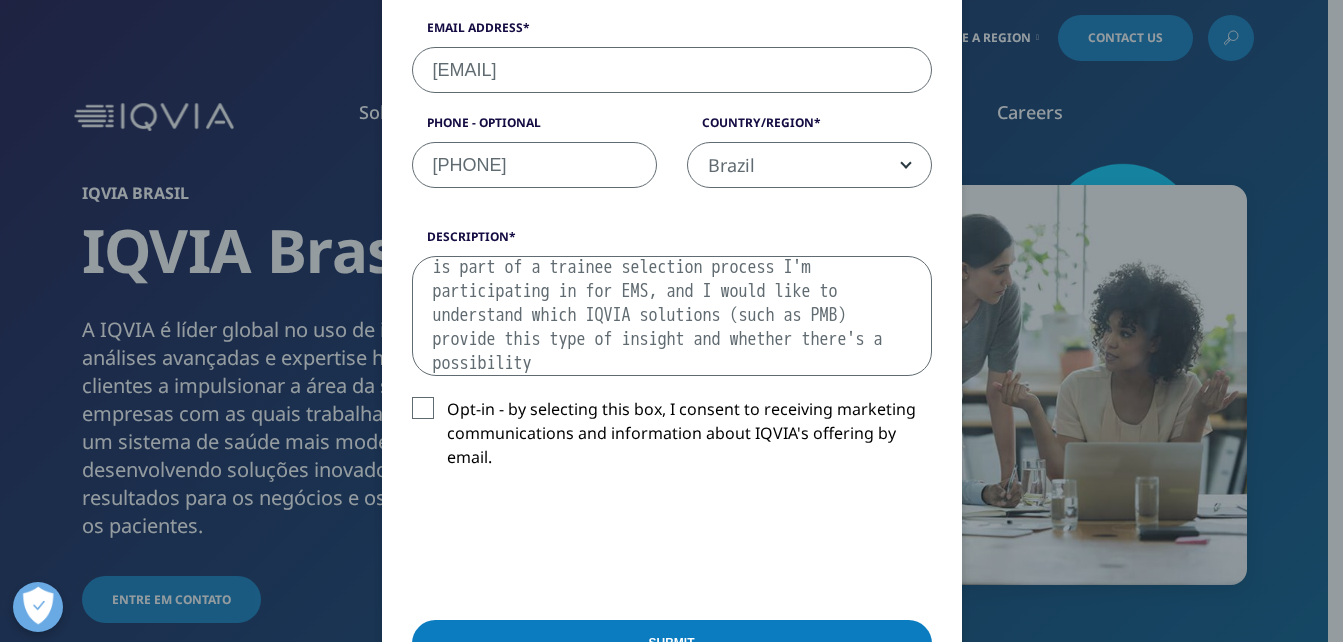 drag, startPoint x: 653, startPoint y: 360, endPoint x: 291, endPoint y: 228, distance: 385.31546 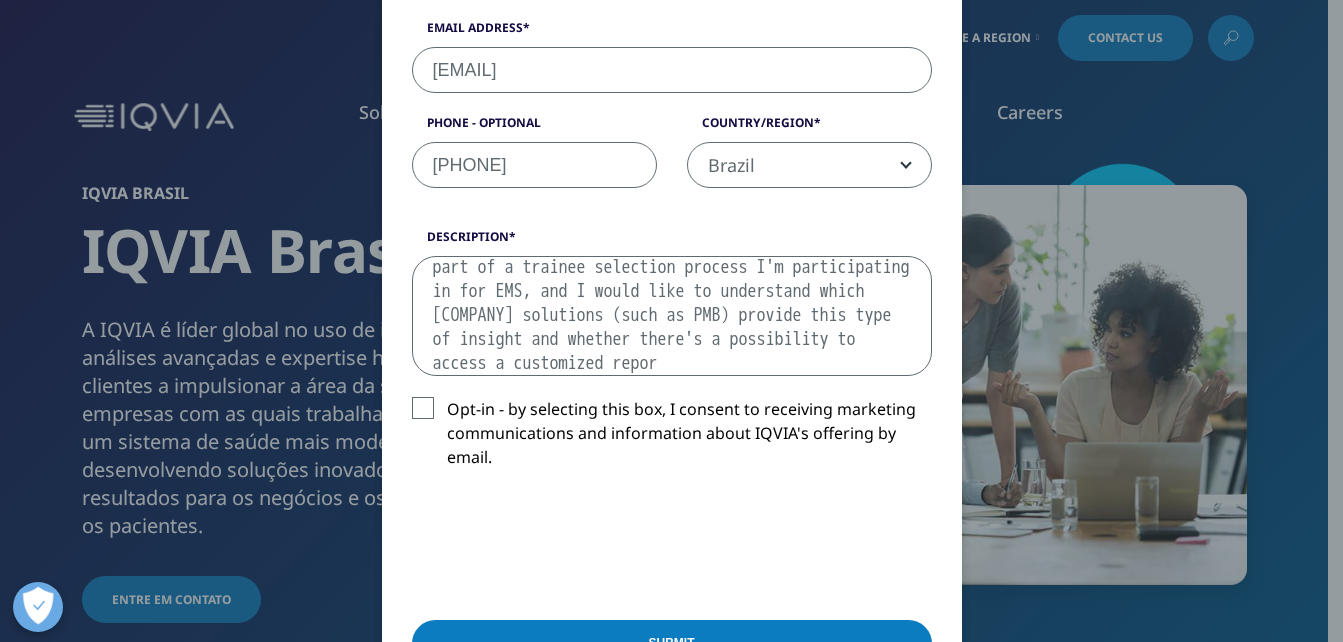 scroll, scrollTop: 108, scrollLeft: 0, axis: vertical 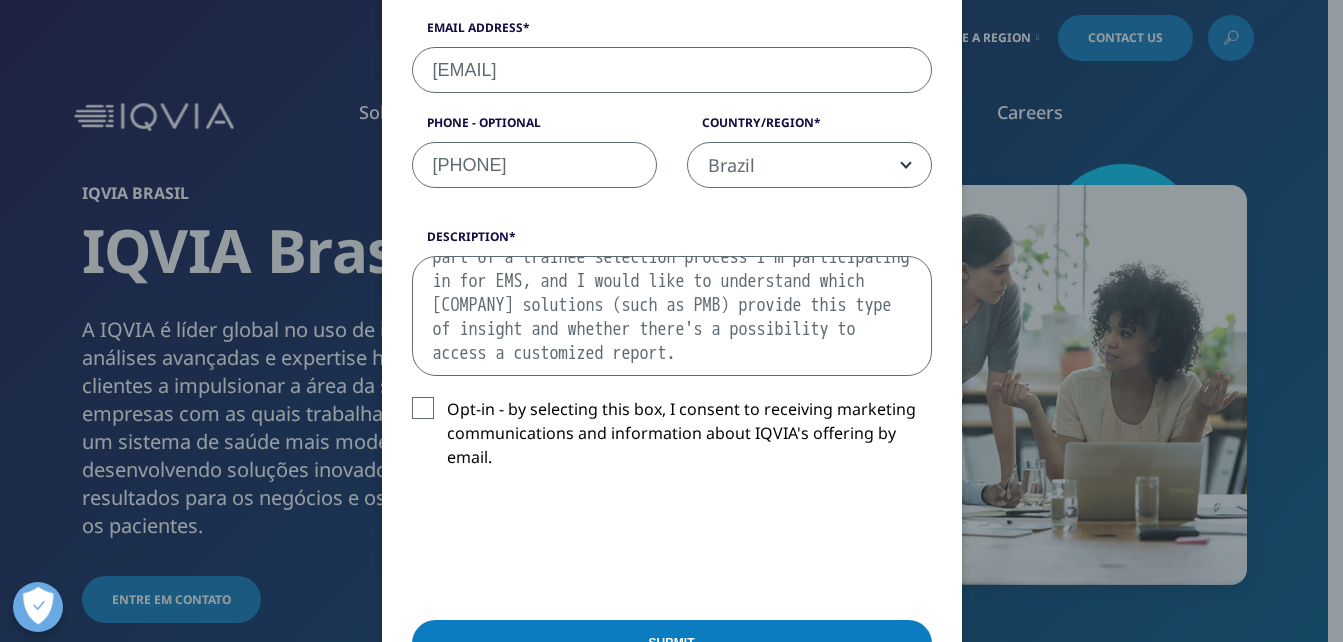 drag, startPoint x: 719, startPoint y: 365, endPoint x: 251, endPoint y: 180, distance: 503.23853 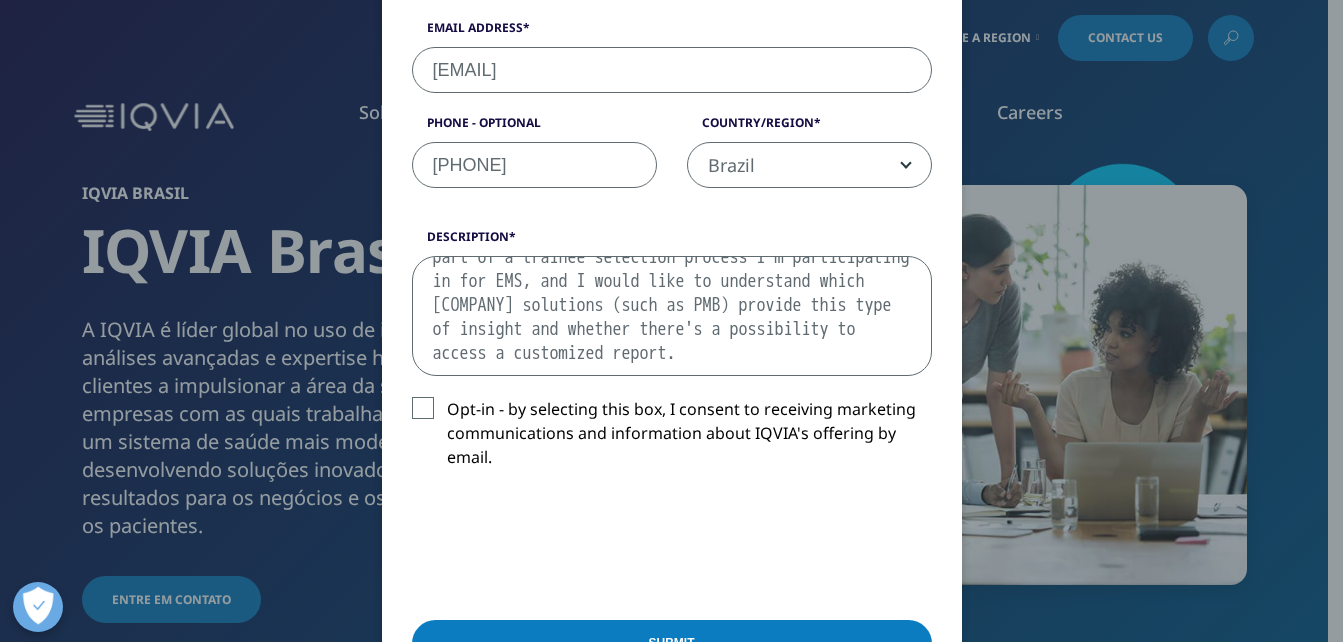 type on "I work at Raízen and I'm currently looking for pharmaceutical market data segmented by region in [STATE], particularly regarding EMS. This request is part of a trainee selection process I'm participating in for EMS, and I would like to understand which IQVIA solutions (such as PMB) provide this type of insight and whether there's a possibility to access a customized report." 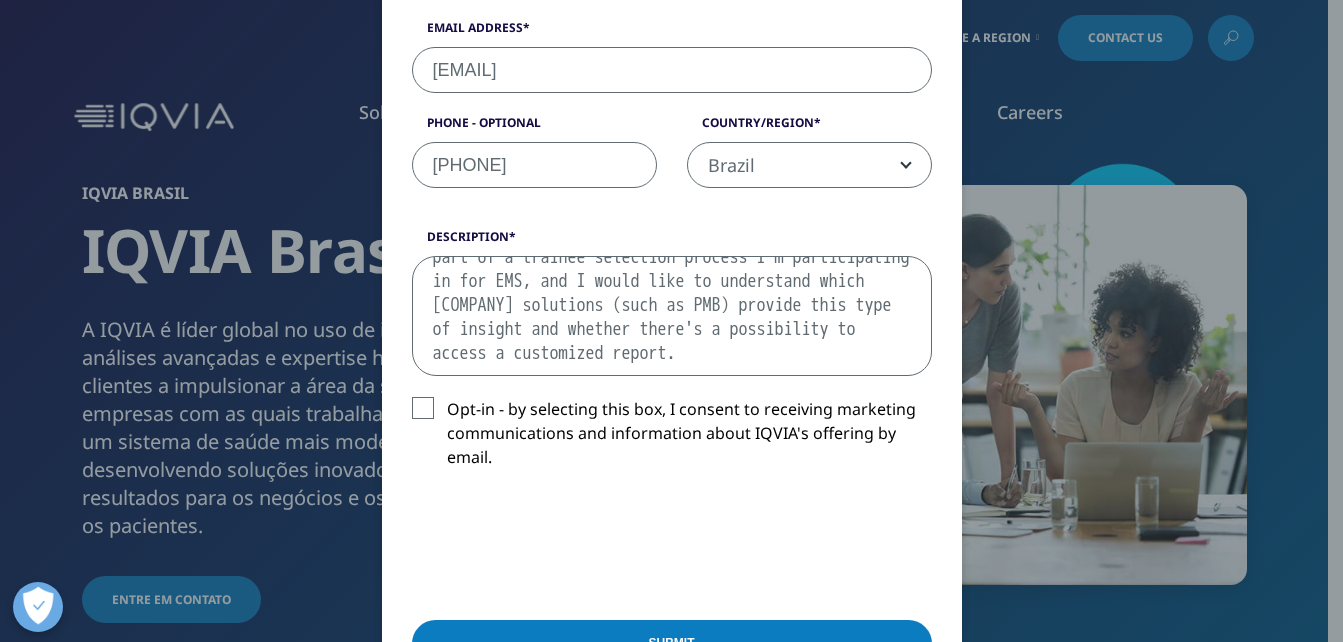 click on "Submit" at bounding box center (672, 643) 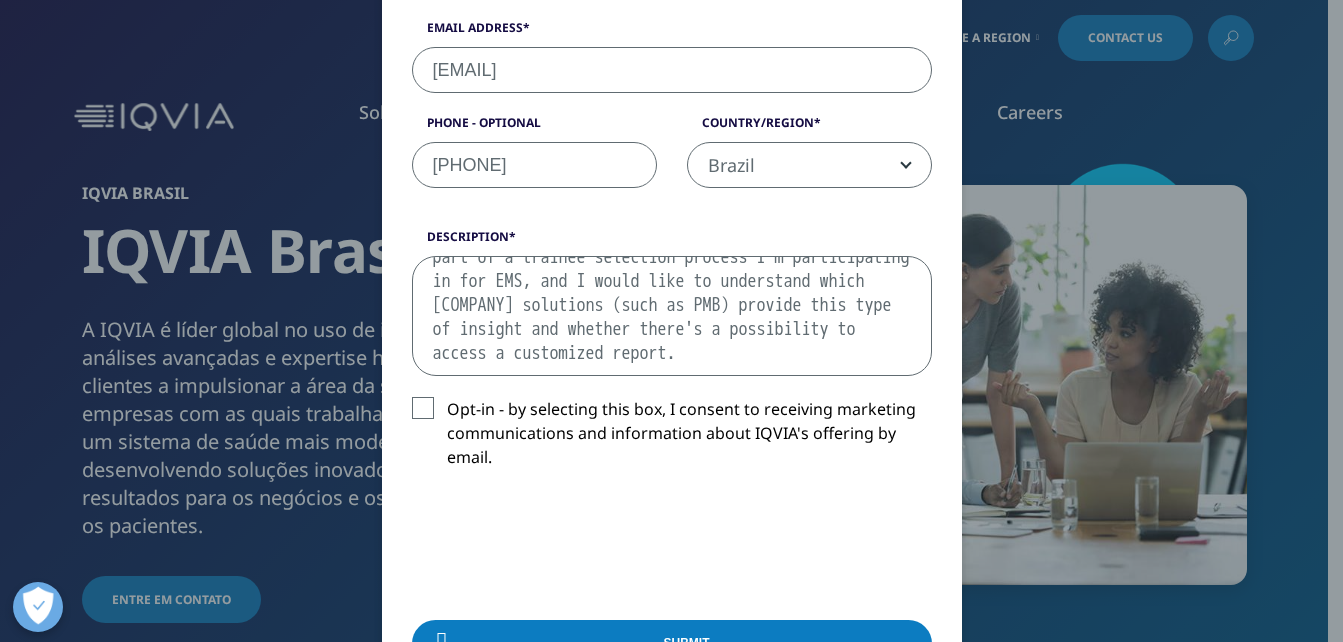 scroll, scrollTop: 0, scrollLeft: 0, axis: both 